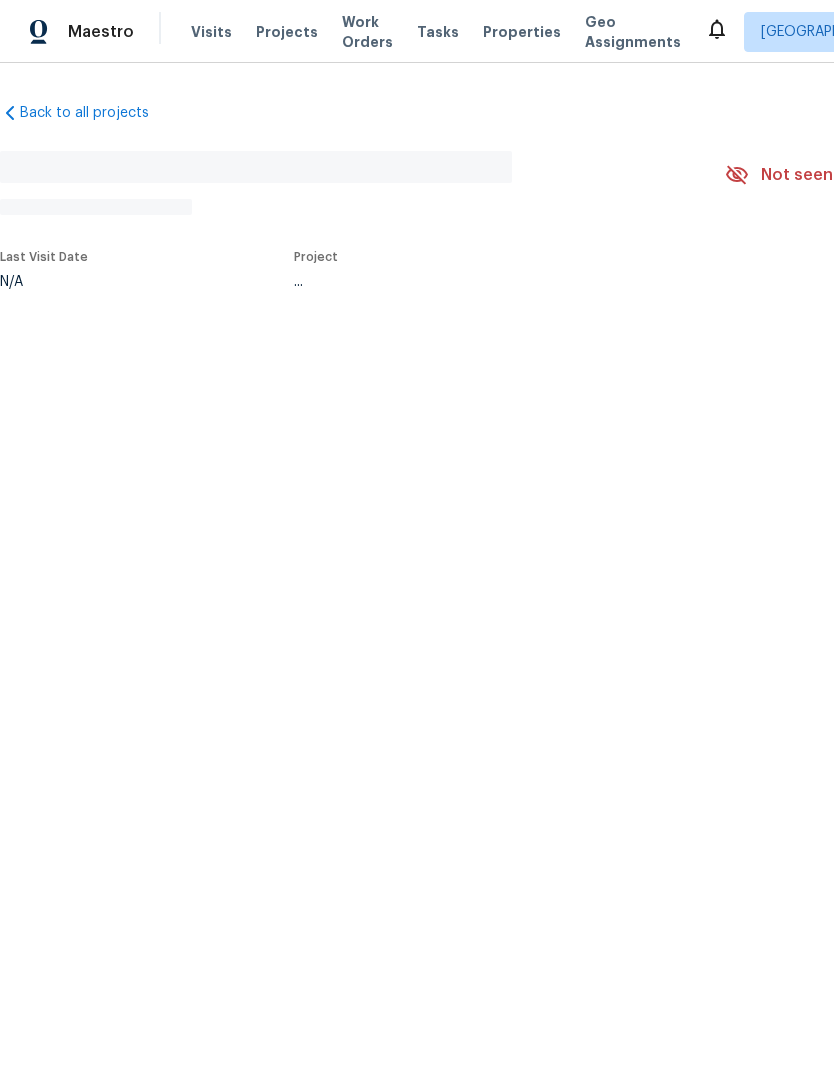 scroll, scrollTop: 0, scrollLeft: 0, axis: both 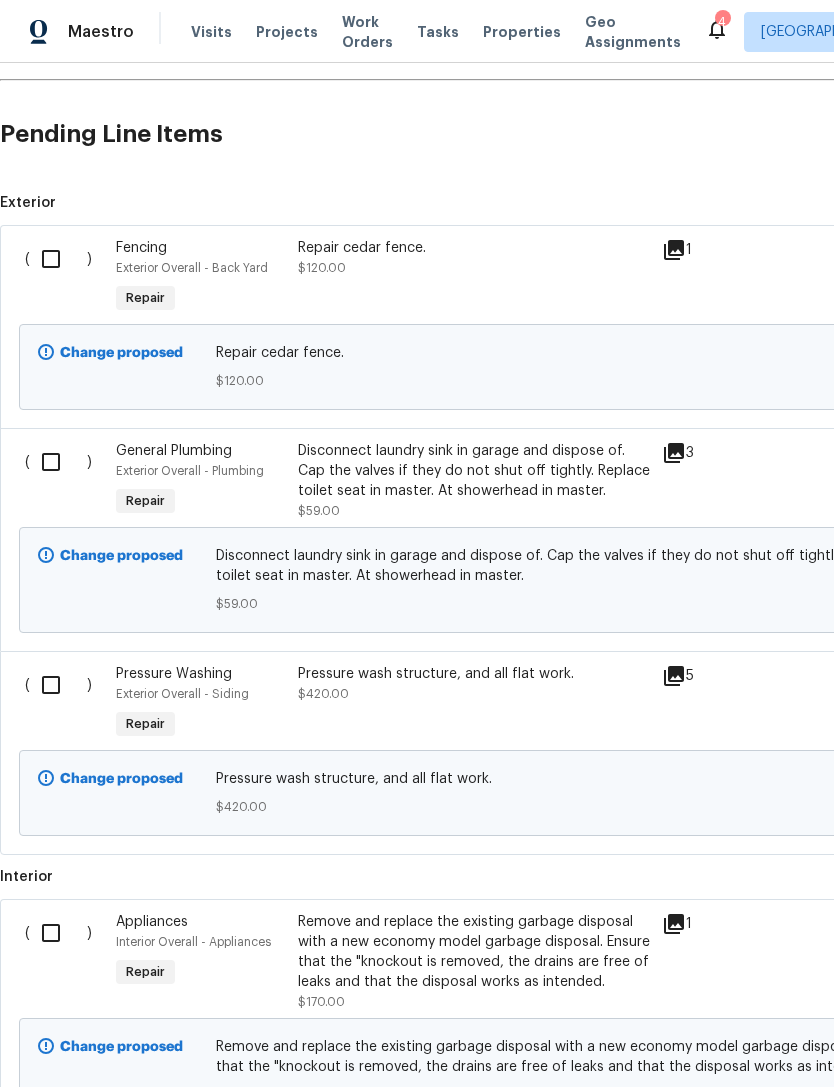click at bounding box center [58, 259] 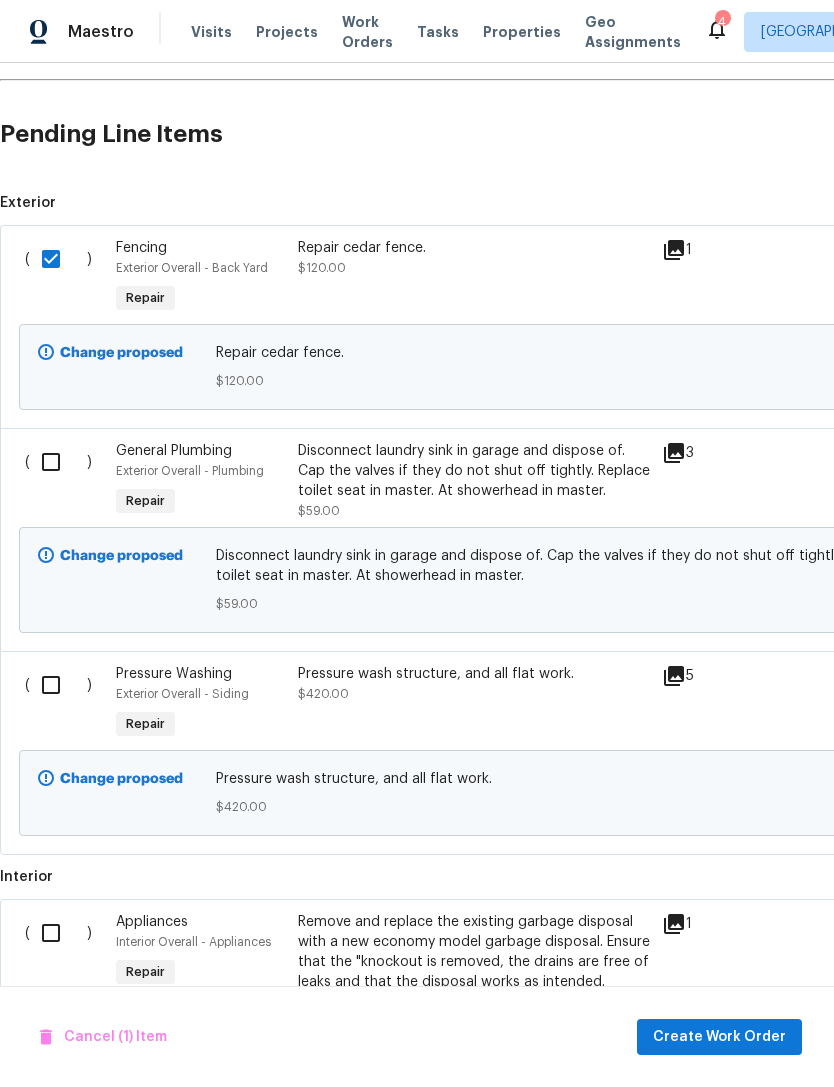 click at bounding box center [58, 462] 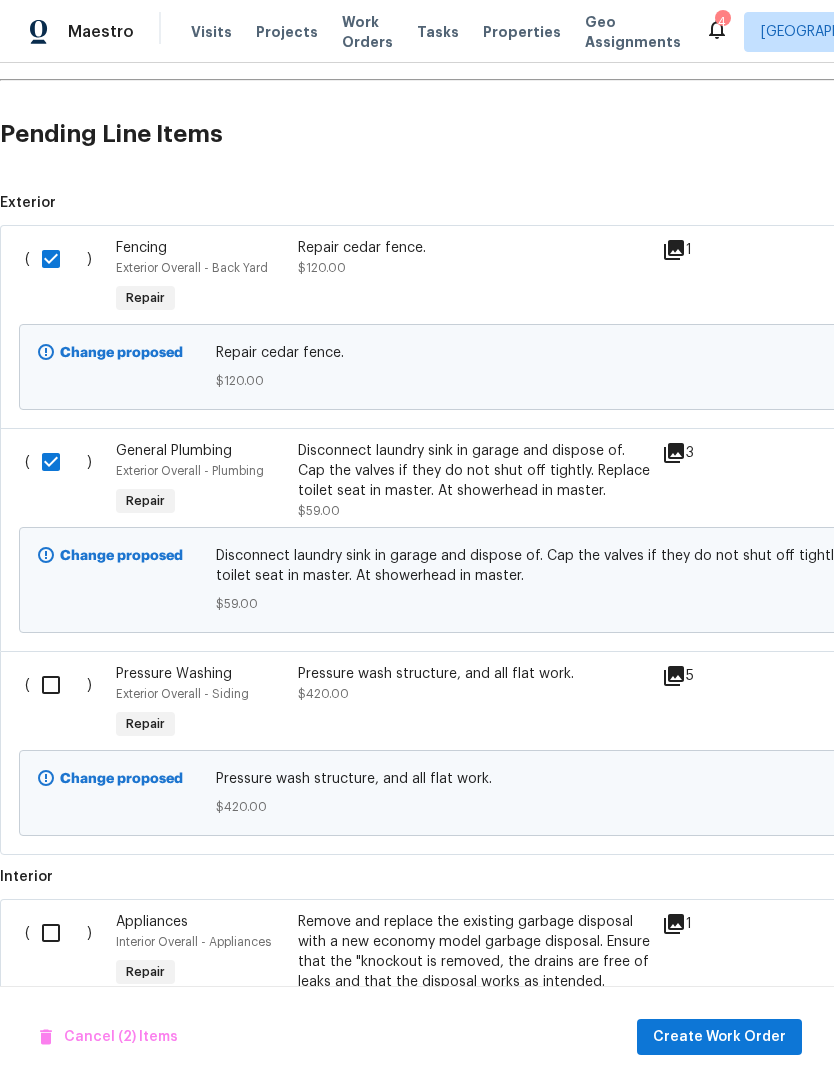 click at bounding box center (58, 685) 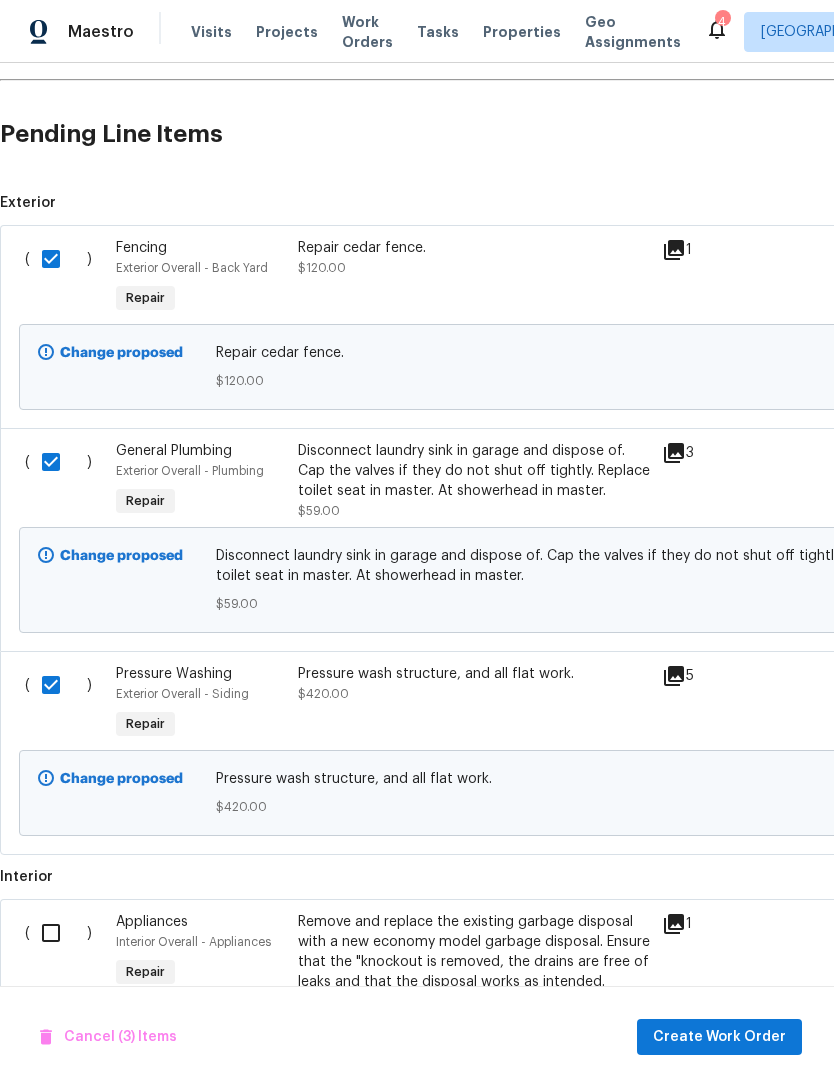 click at bounding box center [58, 933] 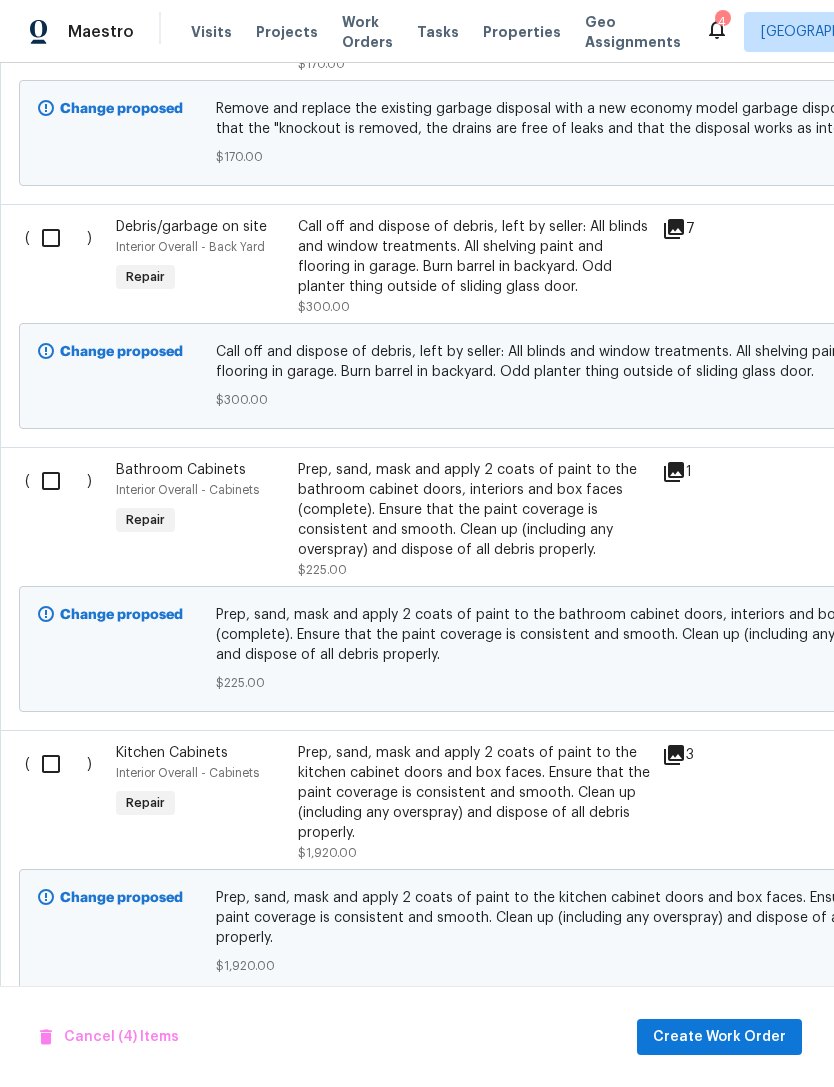 scroll, scrollTop: 1382, scrollLeft: 0, axis: vertical 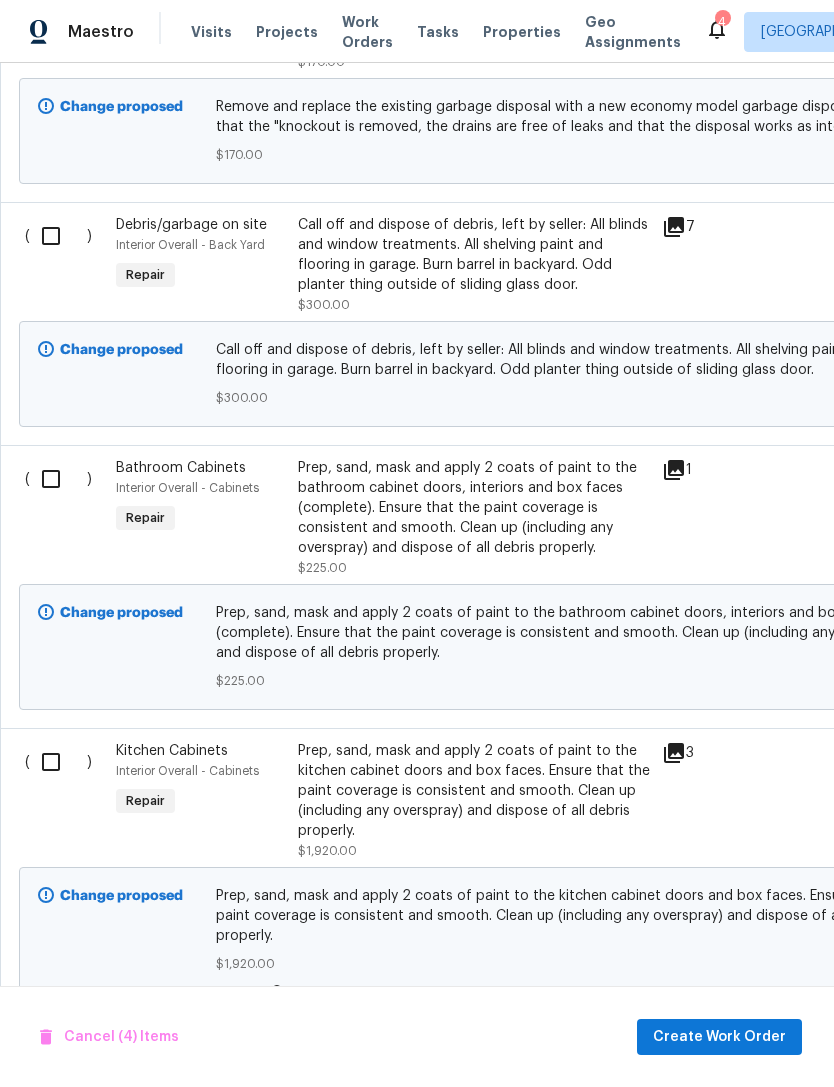 click at bounding box center (58, 236) 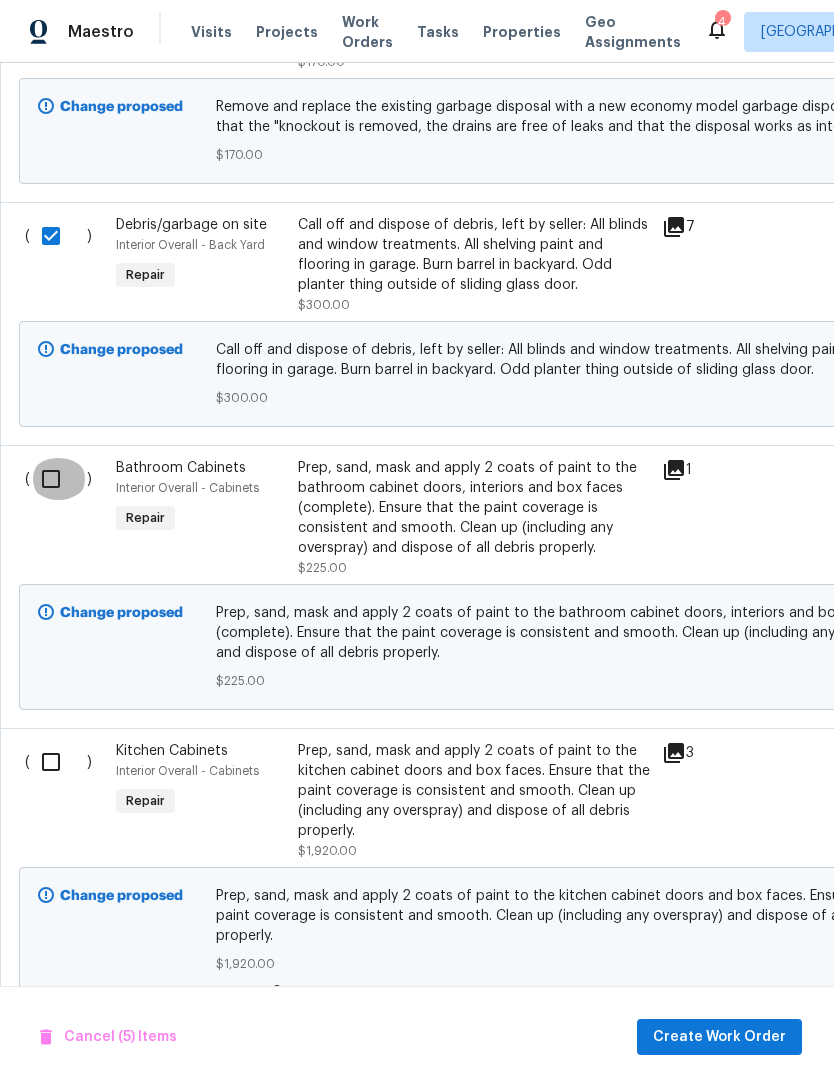 click at bounding box center (58, 479) 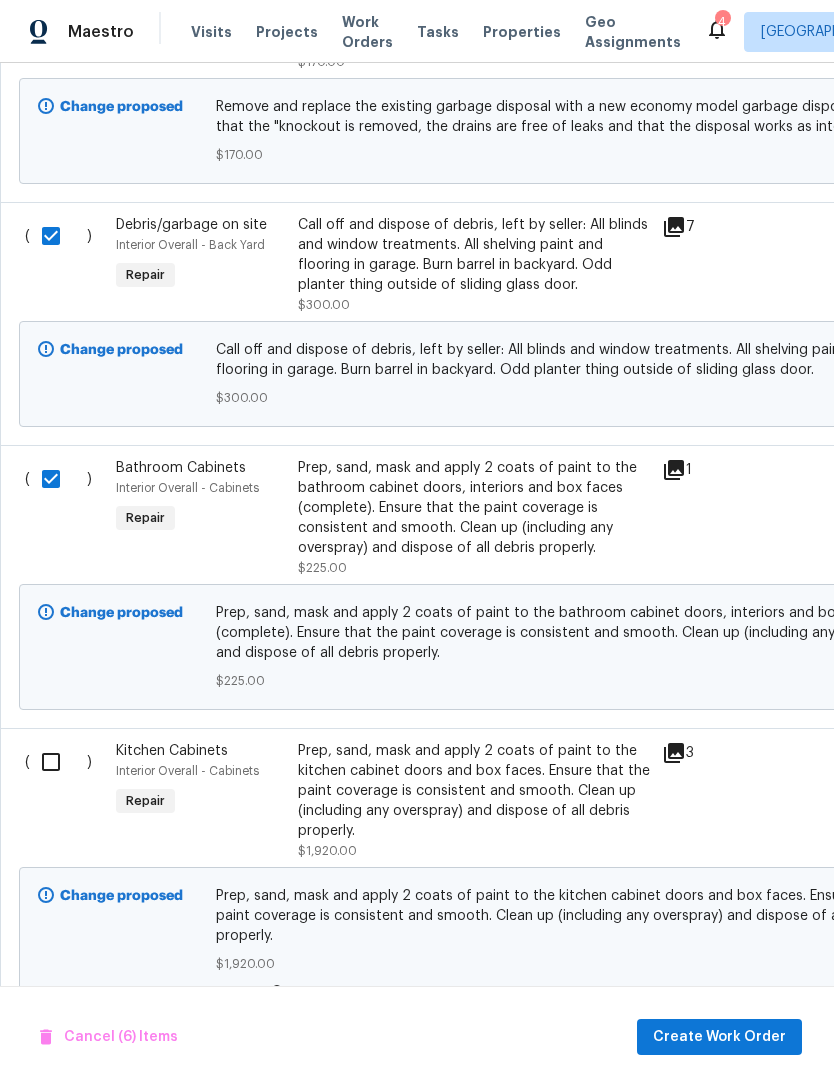 click at bounding box center (58, 762) 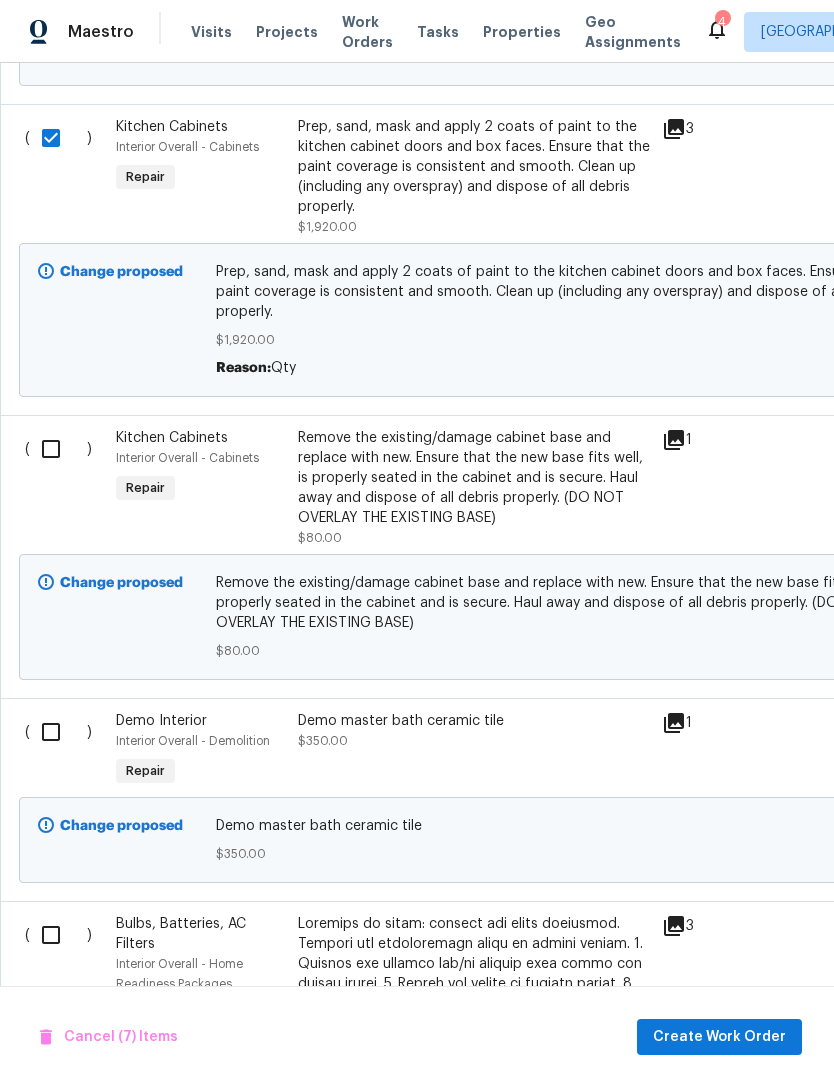 scroll, scrollTop: 2007, scrollLeft: 0, axis: vertical 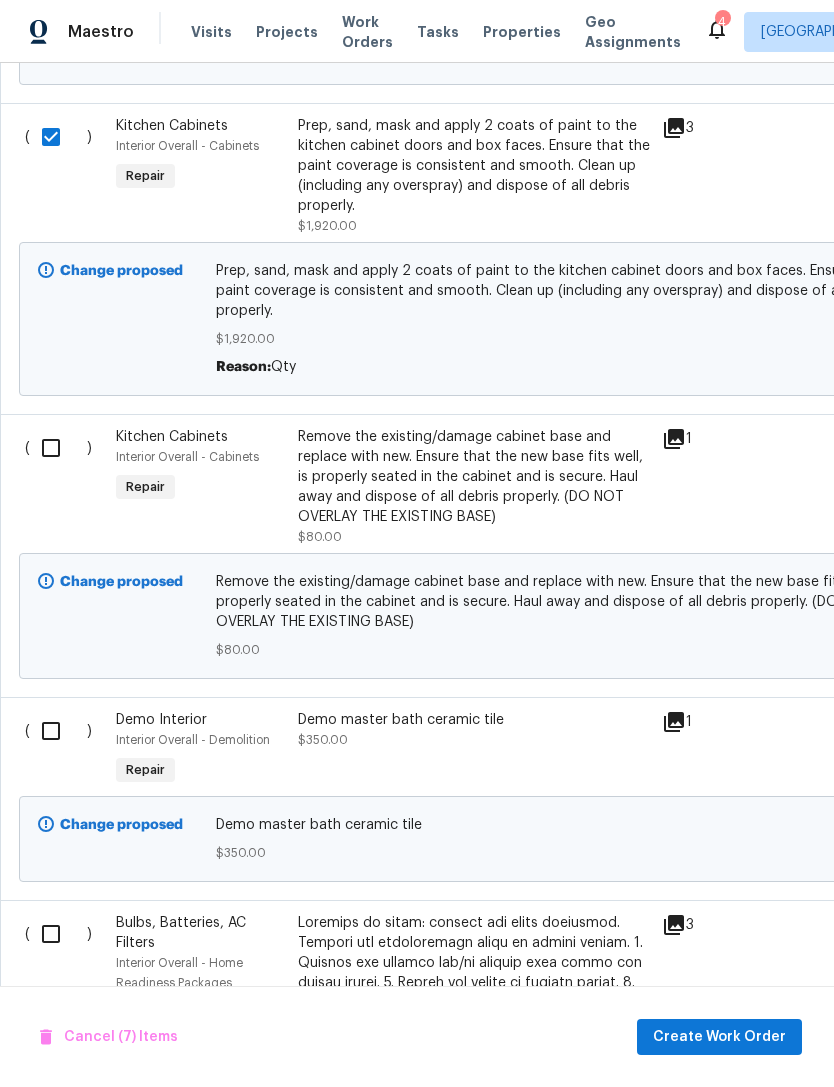 click at bounding box center (58, 448) 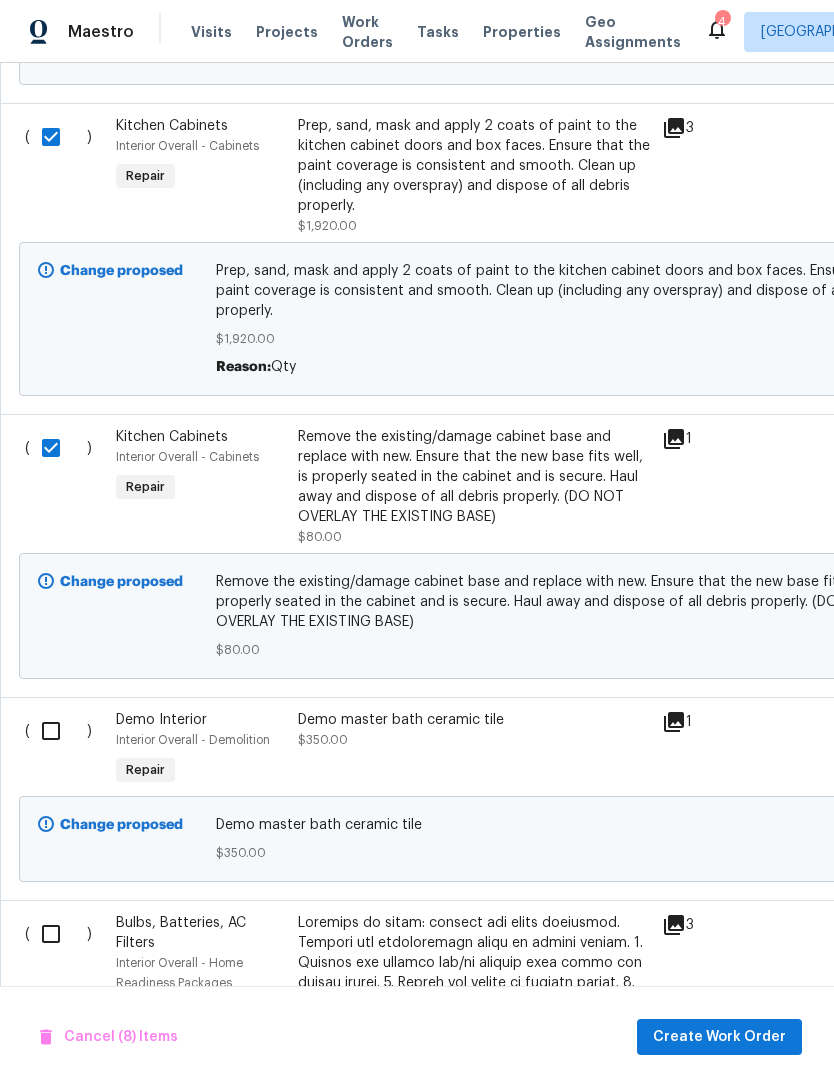 click at bounding box center [58, 731] 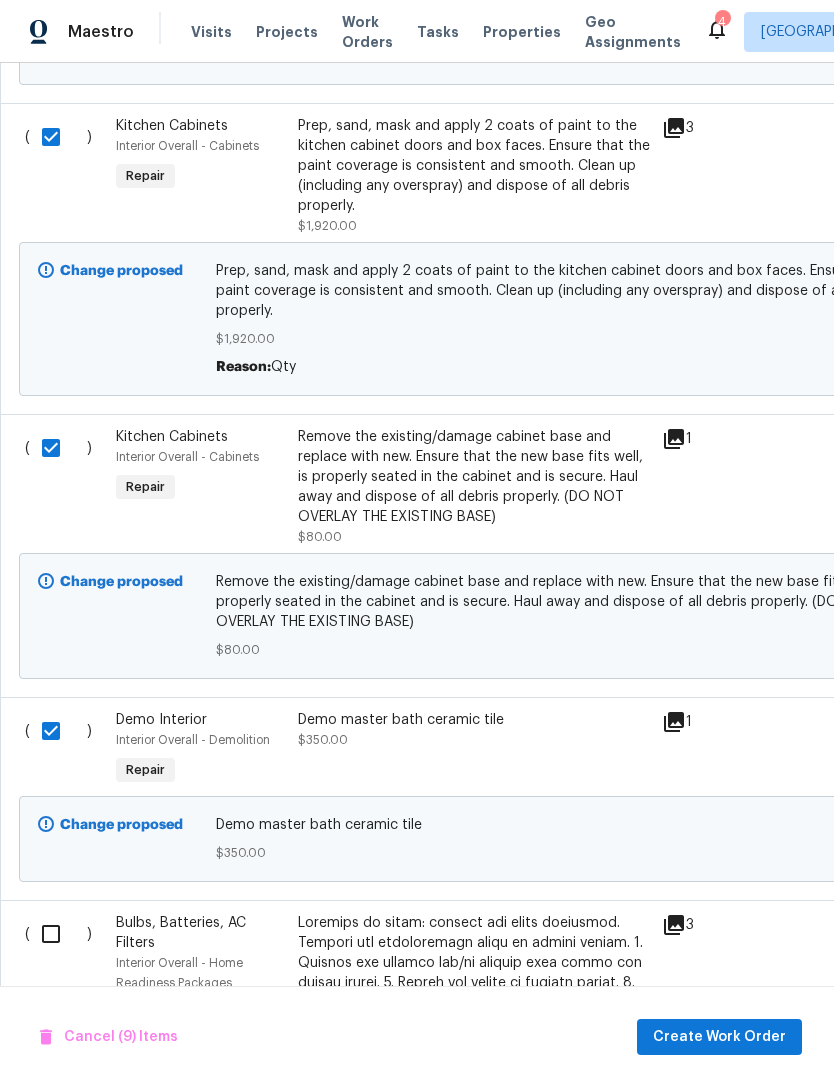 click at bounding box center (58, 934) 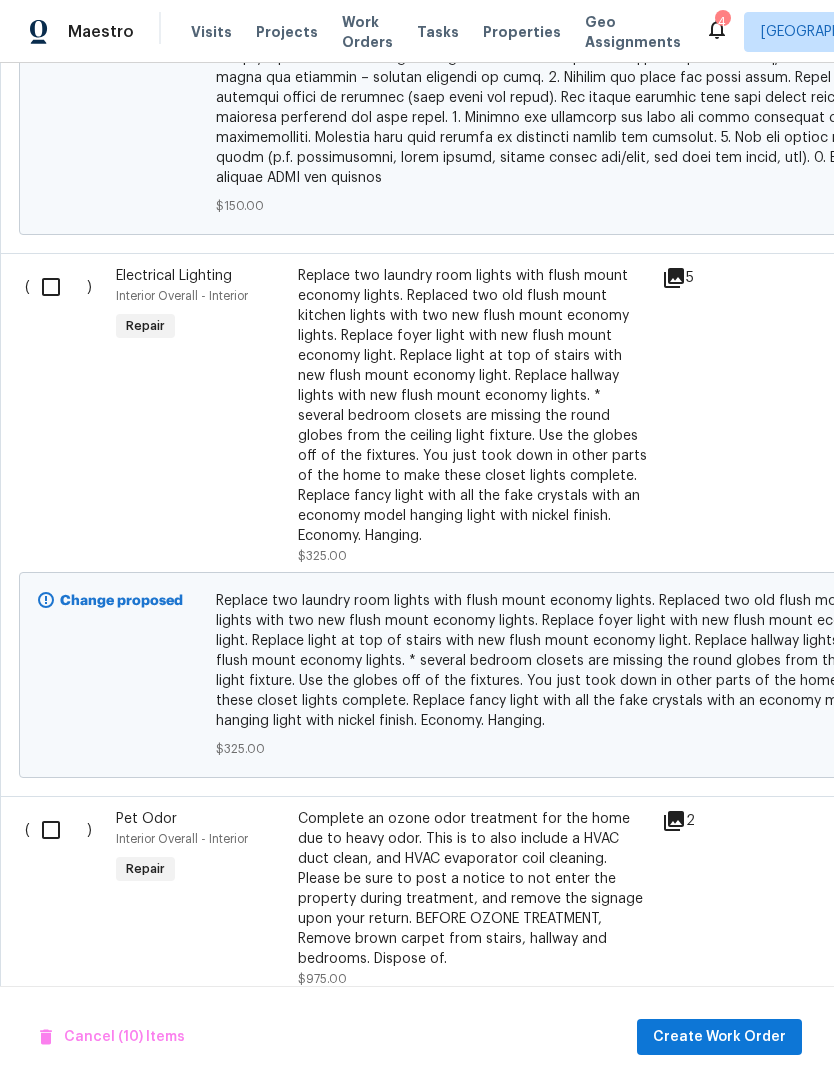 scroll, scrollTop: 3418, scrollLeft: 0, axis: vertical 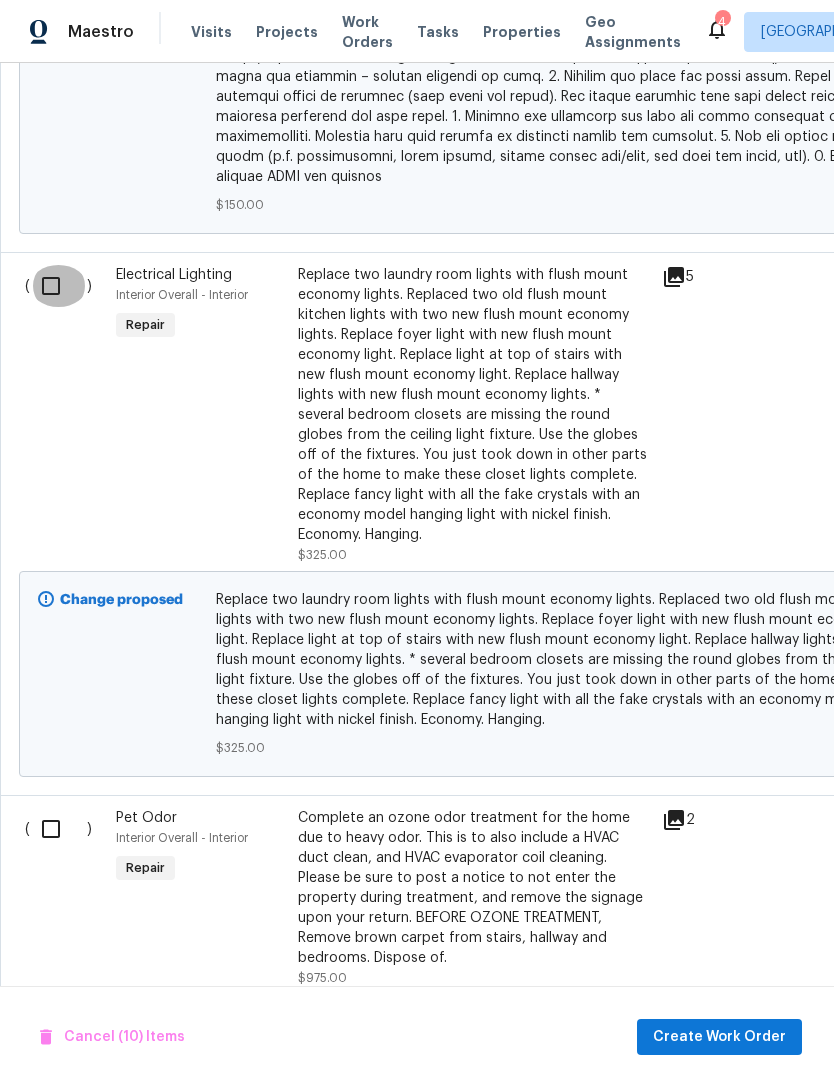 click at bounding box center [58, 286] 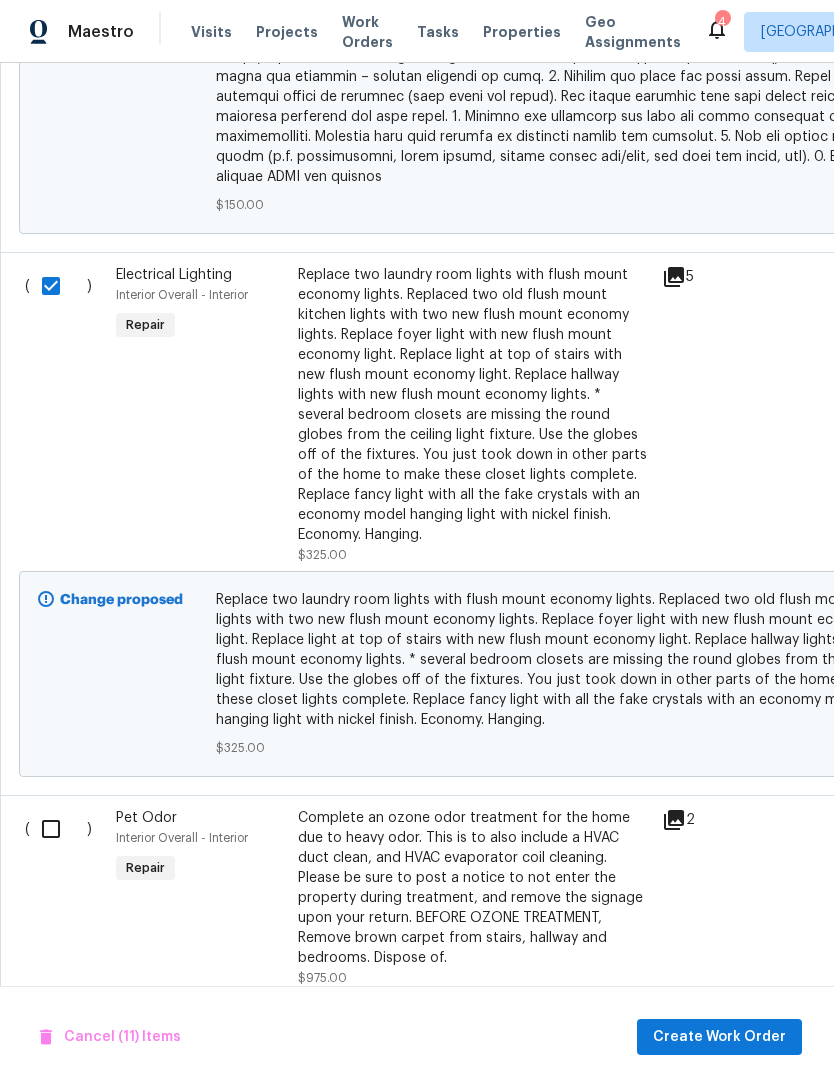 click at bounding box center [58, 829] 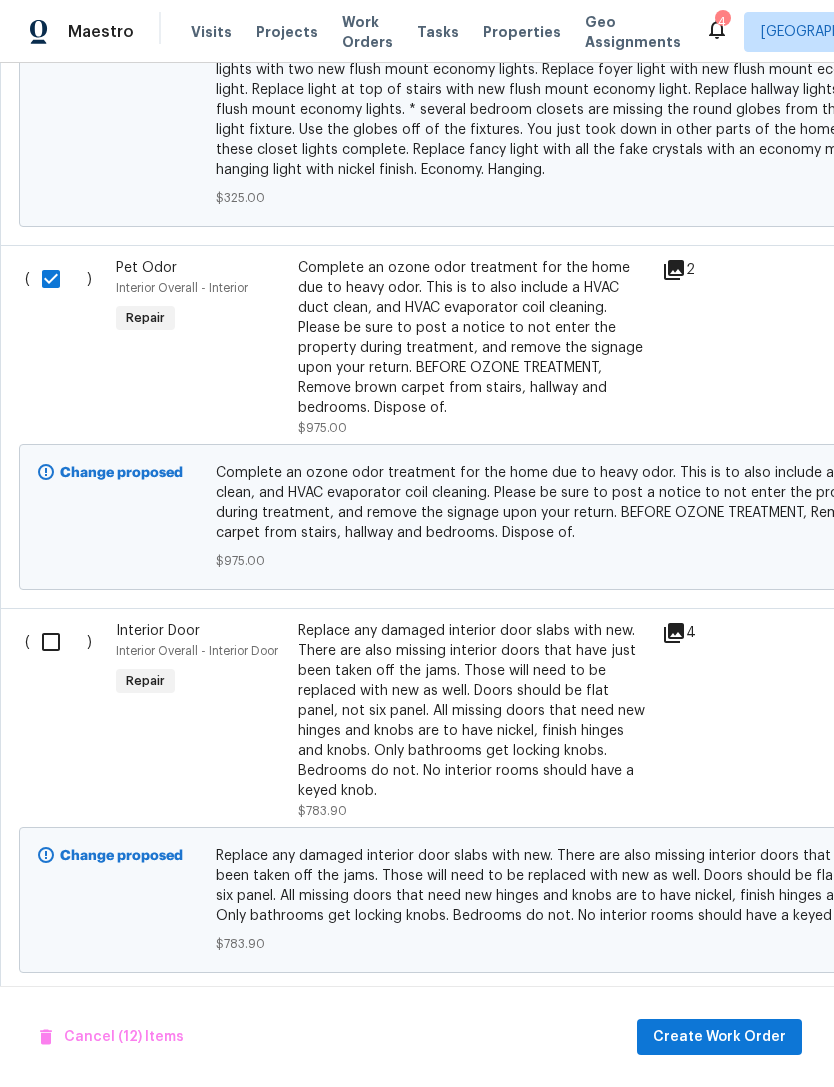 scroll, scrollTop: 3969, scrollLeft: 0, axis: vertical 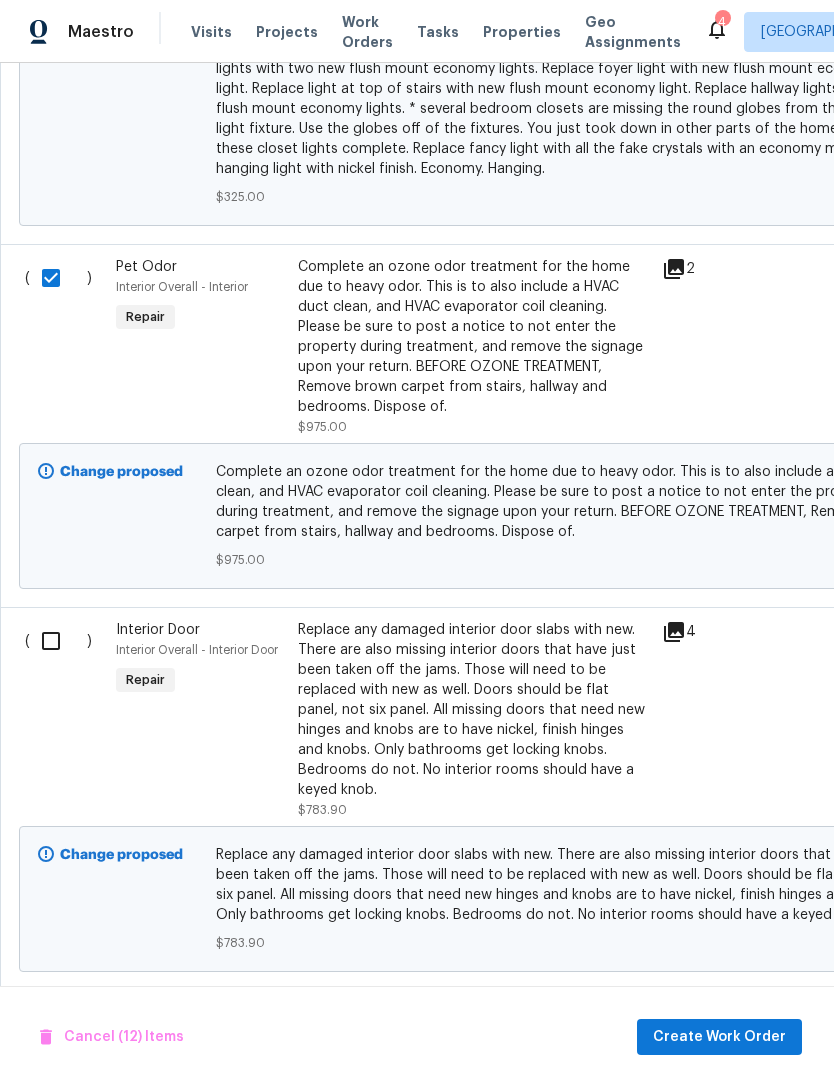 click at bounding box center [58, 641] 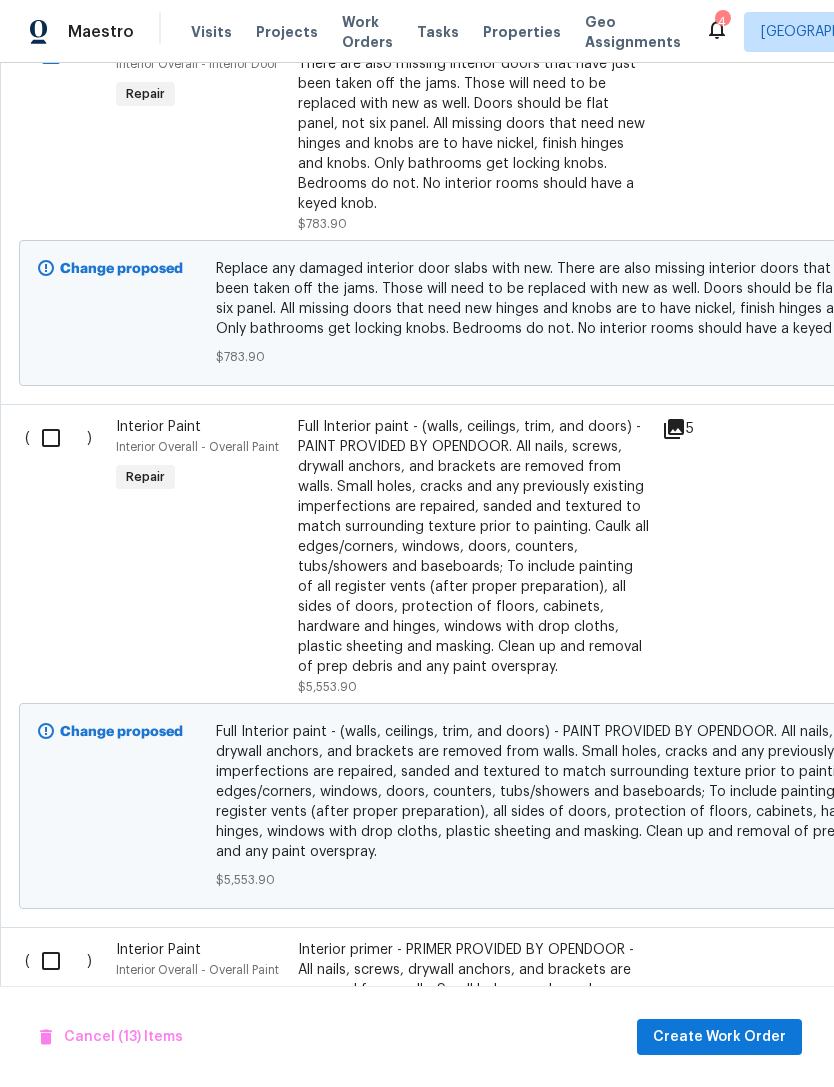 scroll, scrollTop: 4556, scrollLeft: 0, axis: vertical 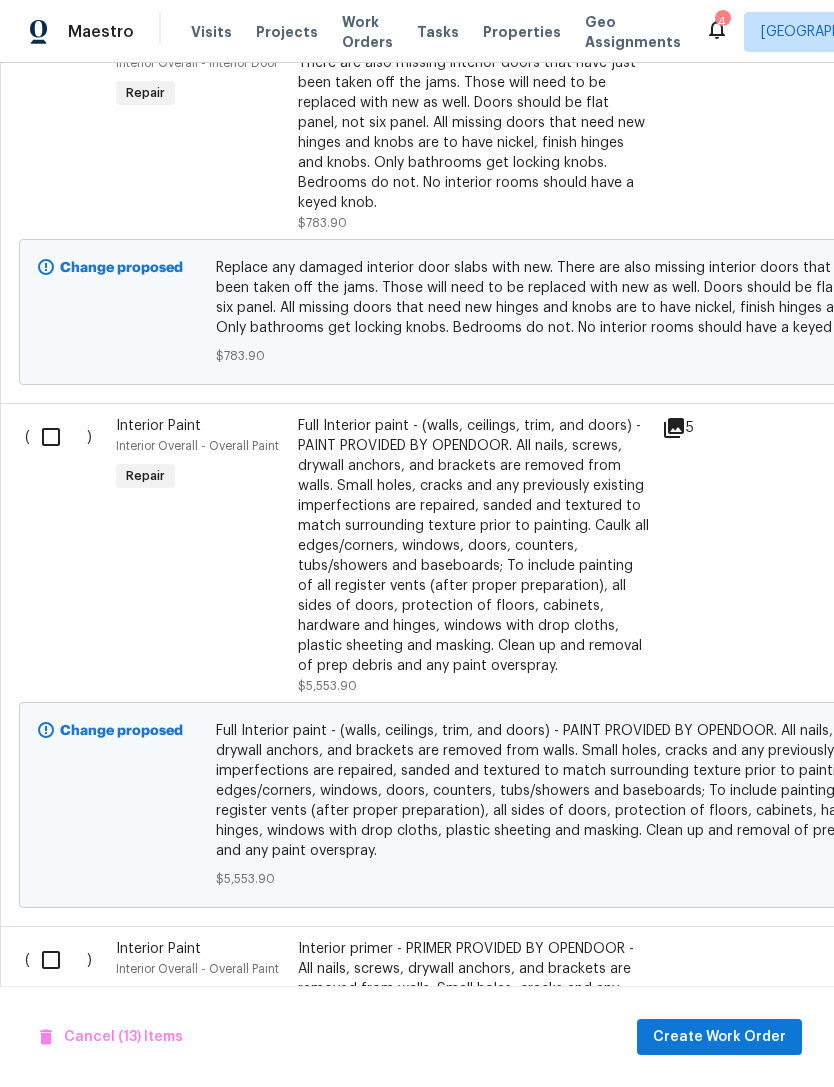 click at bounding box center (58, 437) 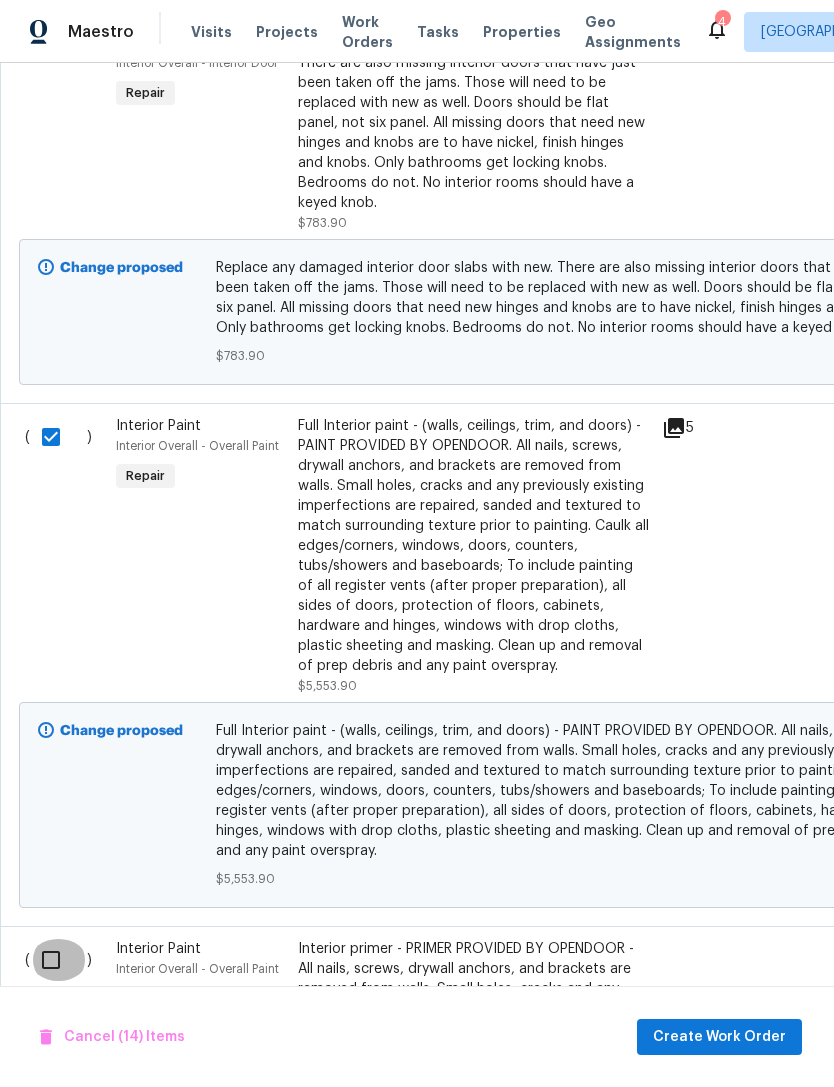 click at bounding box center (58, 960) 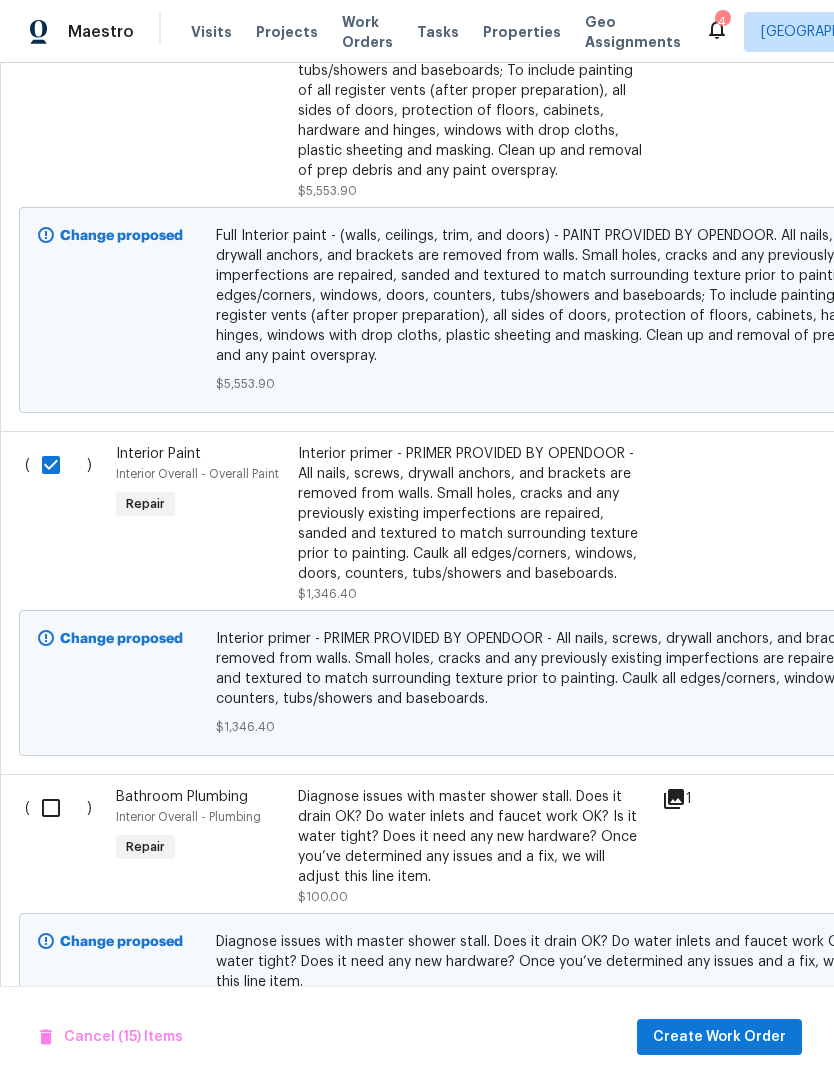 scroll, scrollTop: 5051, scrollLeft: 0, axis: vertical 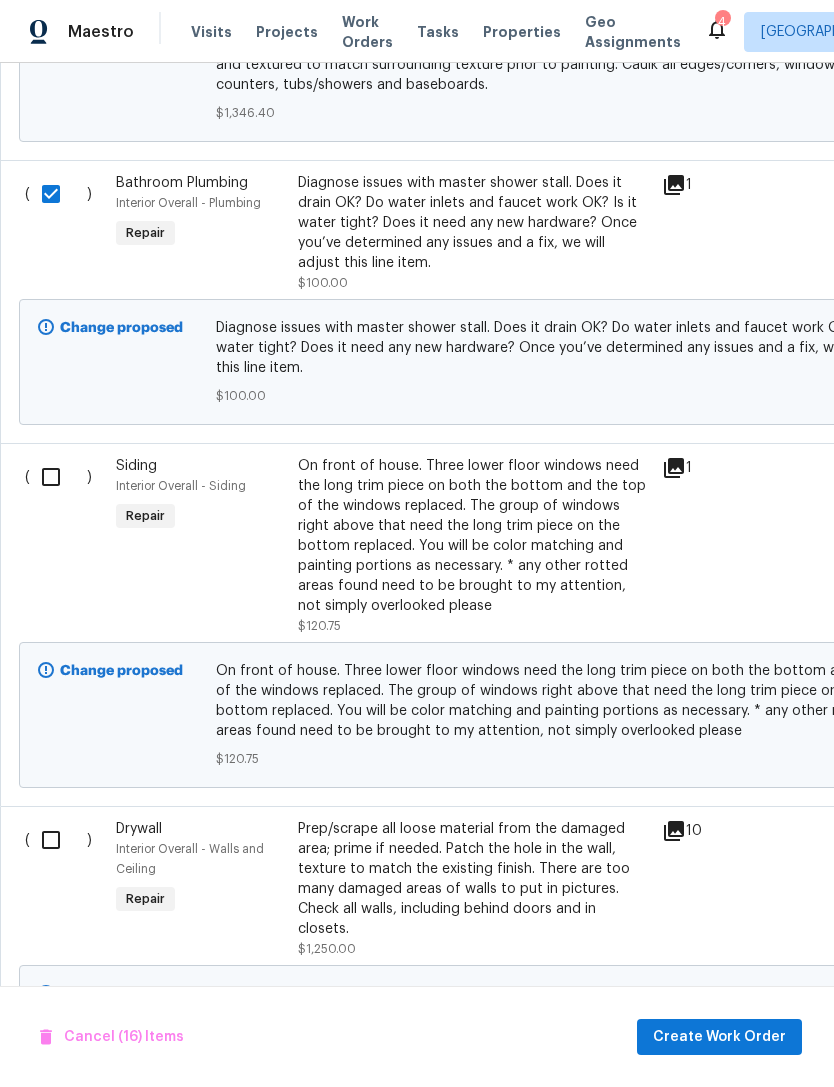 click at bounding box center [58, 477] 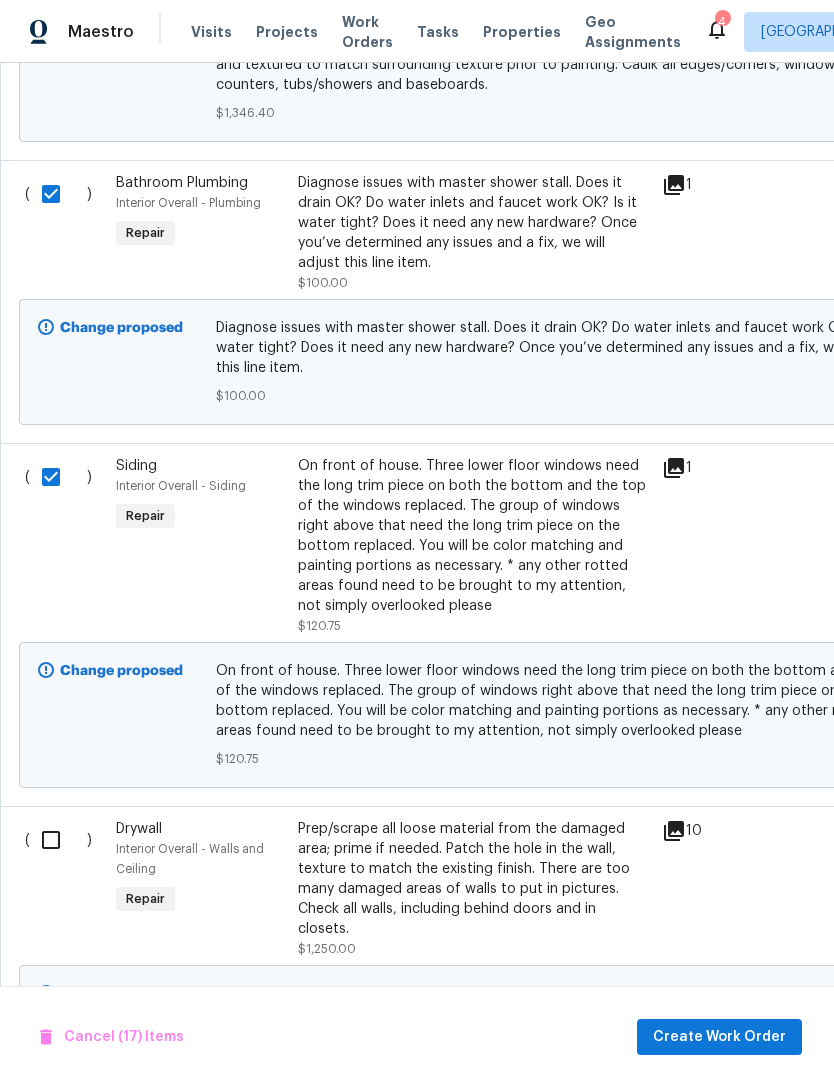 click at bounding box center [58, 840] 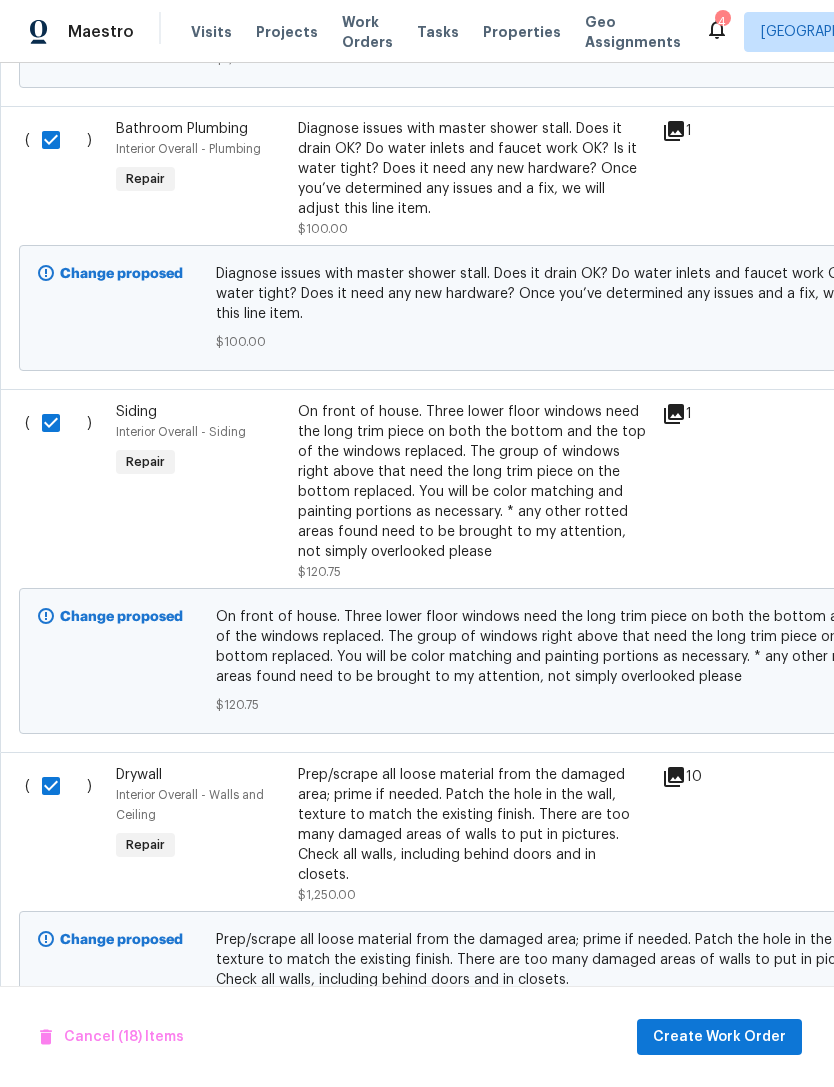 scroll, scrollTop: 5718, scrollLeft: 0, axis: vertical 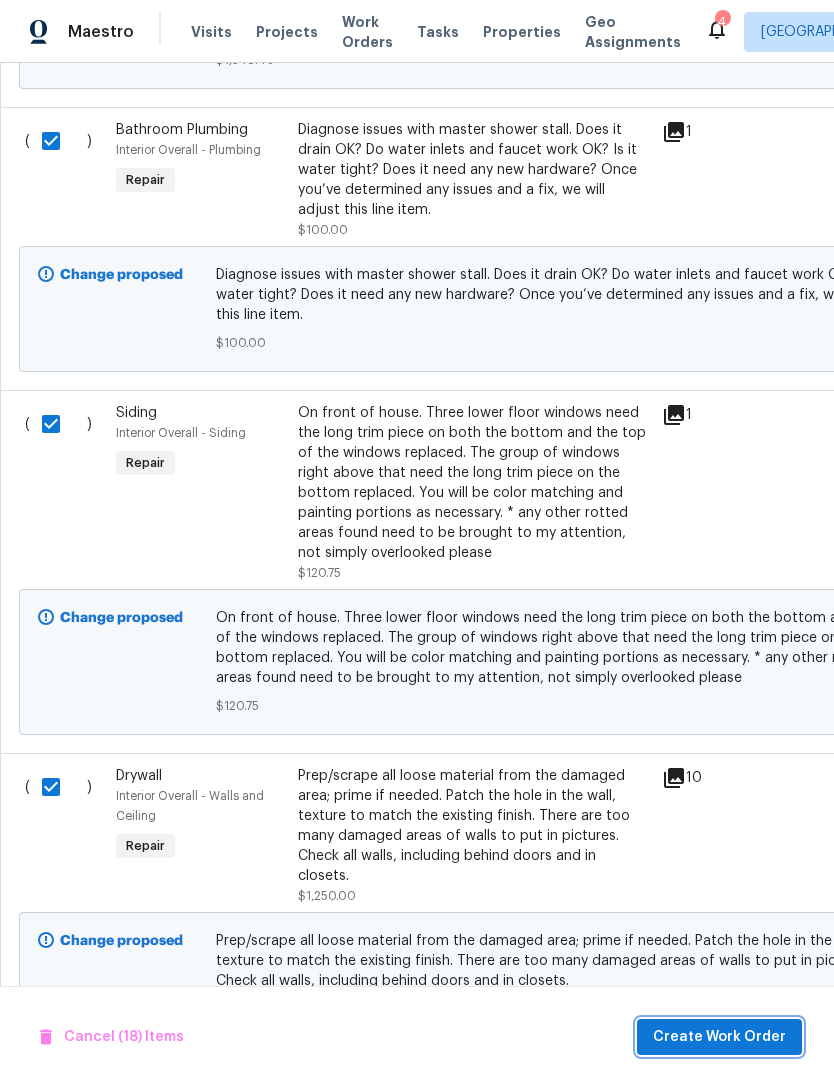 click on "Create Work Order" at bounding box center (719, 1037) 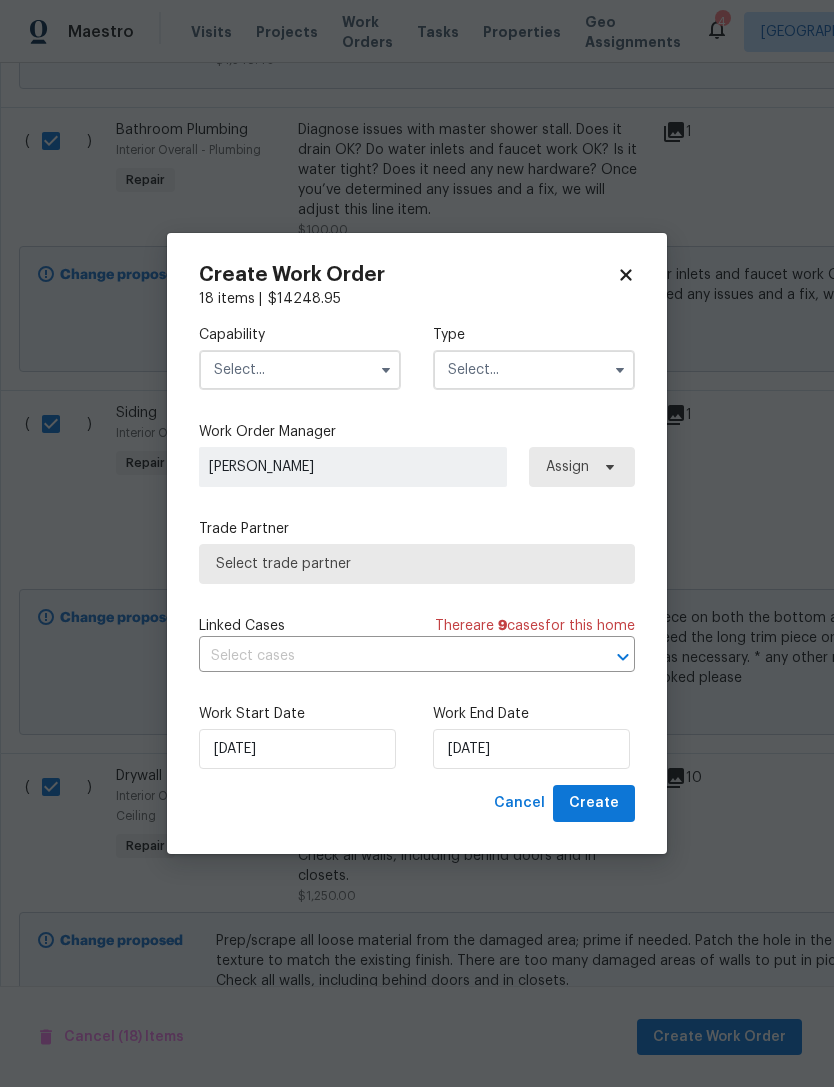 click at bounding box center [300, 370] 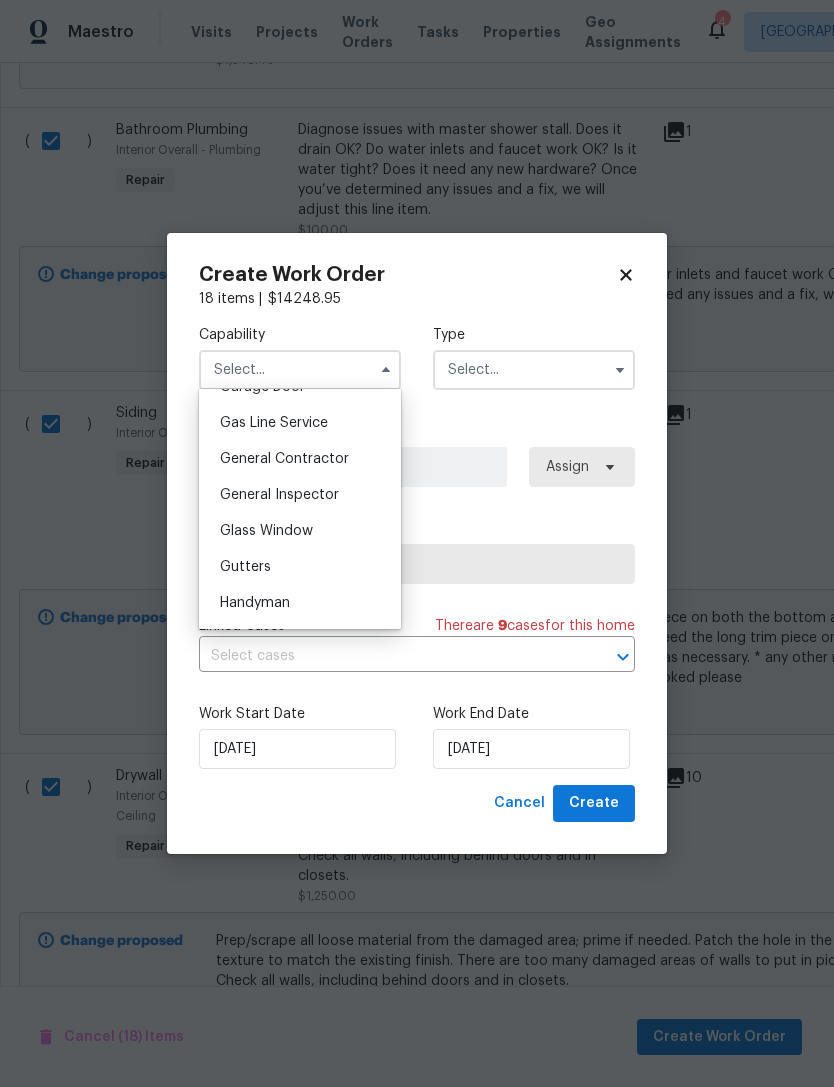 scroll, scrollTop: 921, scrollLeft: 0, axis: vertical 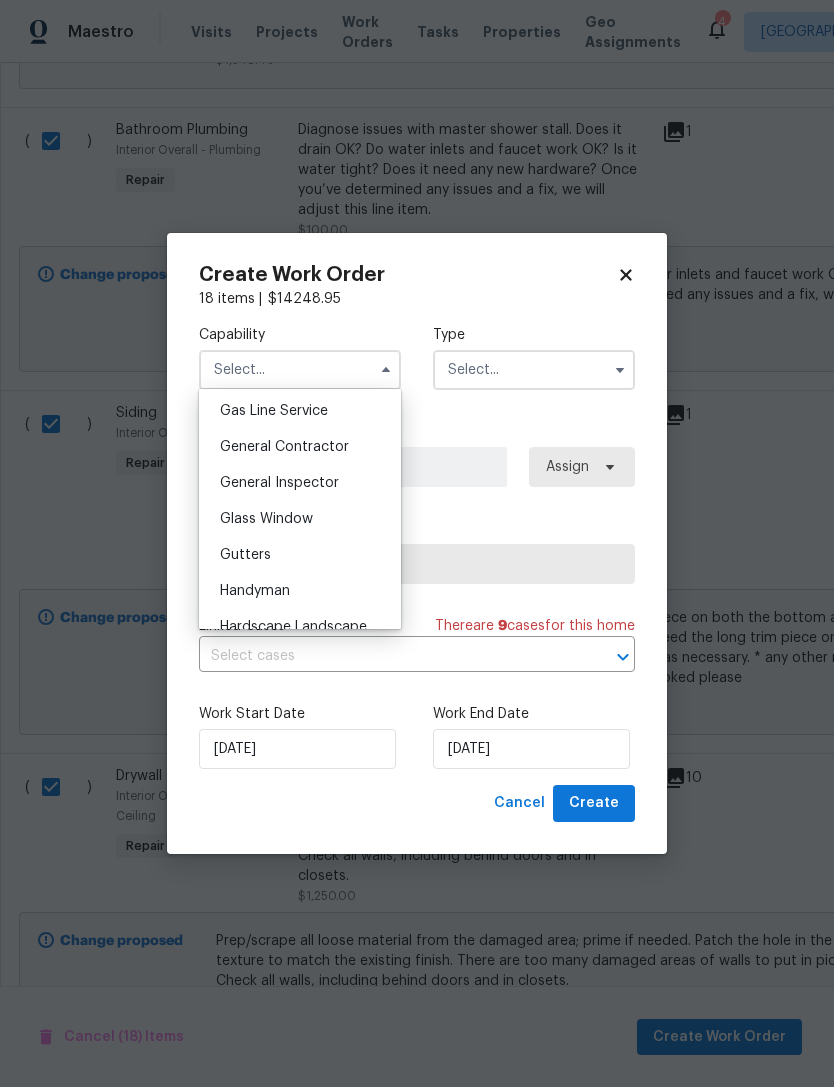 click on "General Contractor" at bounding box center [284, 447] 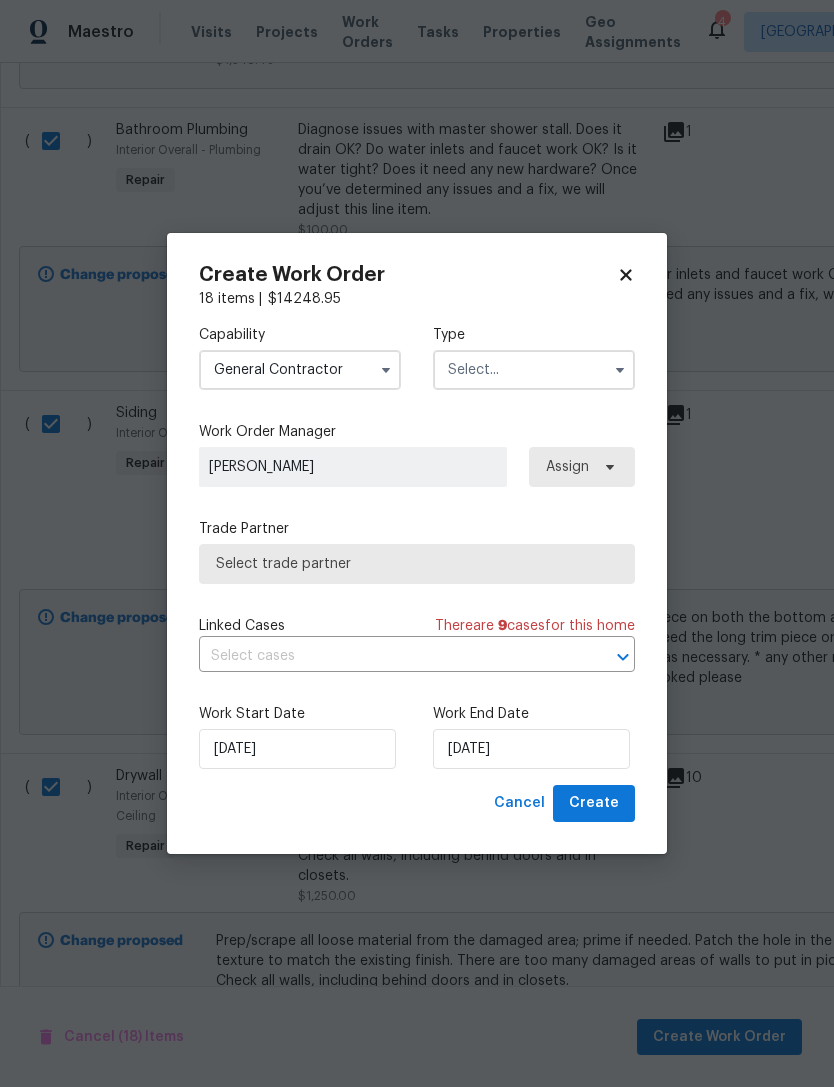 click at bounding box center [534, 370] 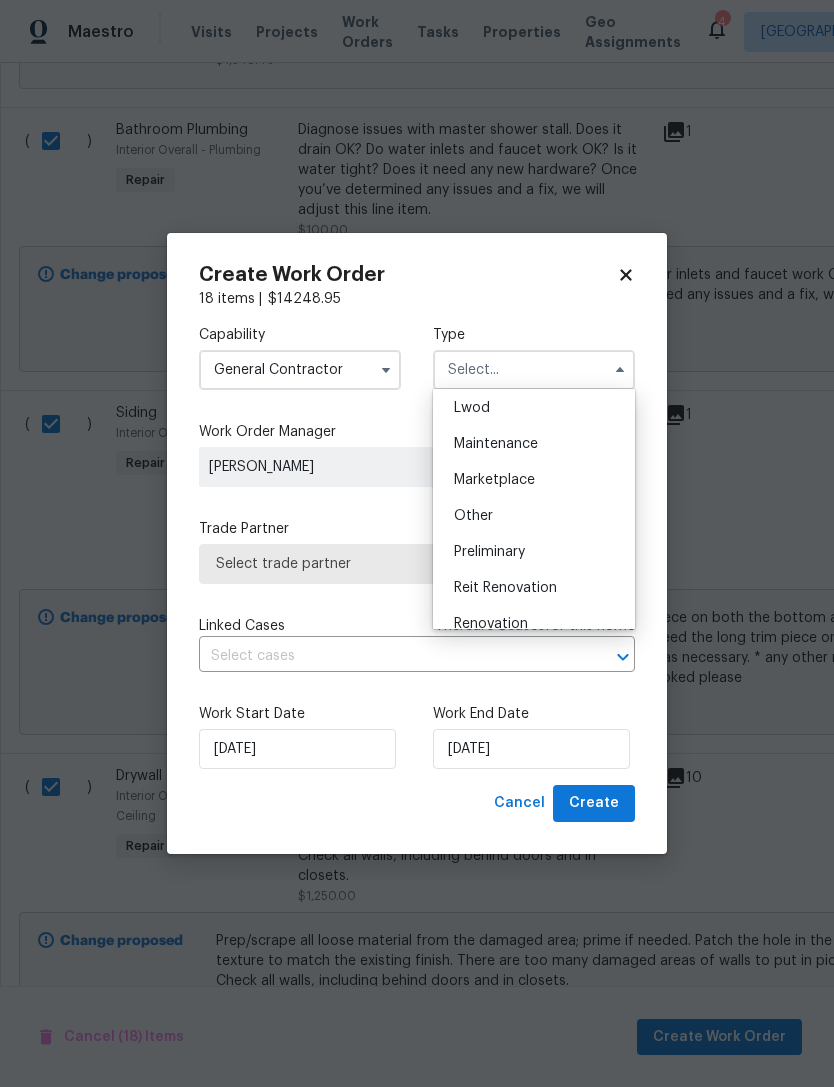scroll, scrollTop: 307, scrollLeft: 0, axis: vertical 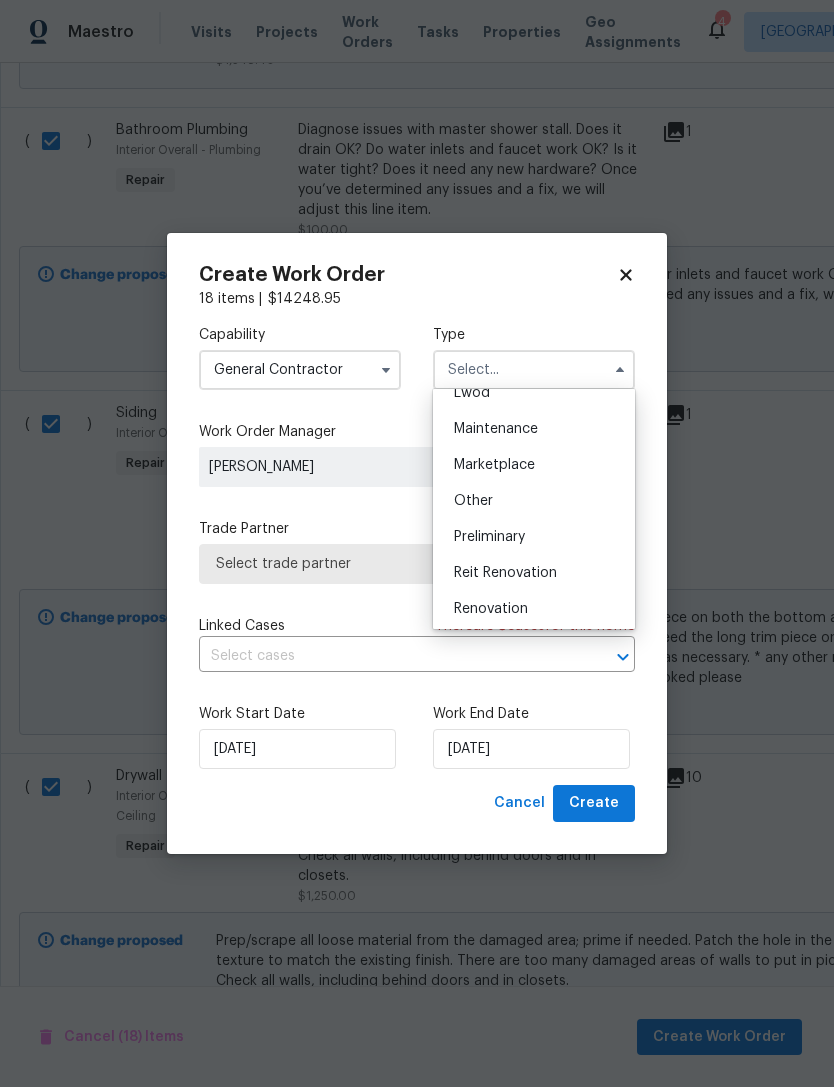 click on "Renovation" at bounding box center [534, 609] 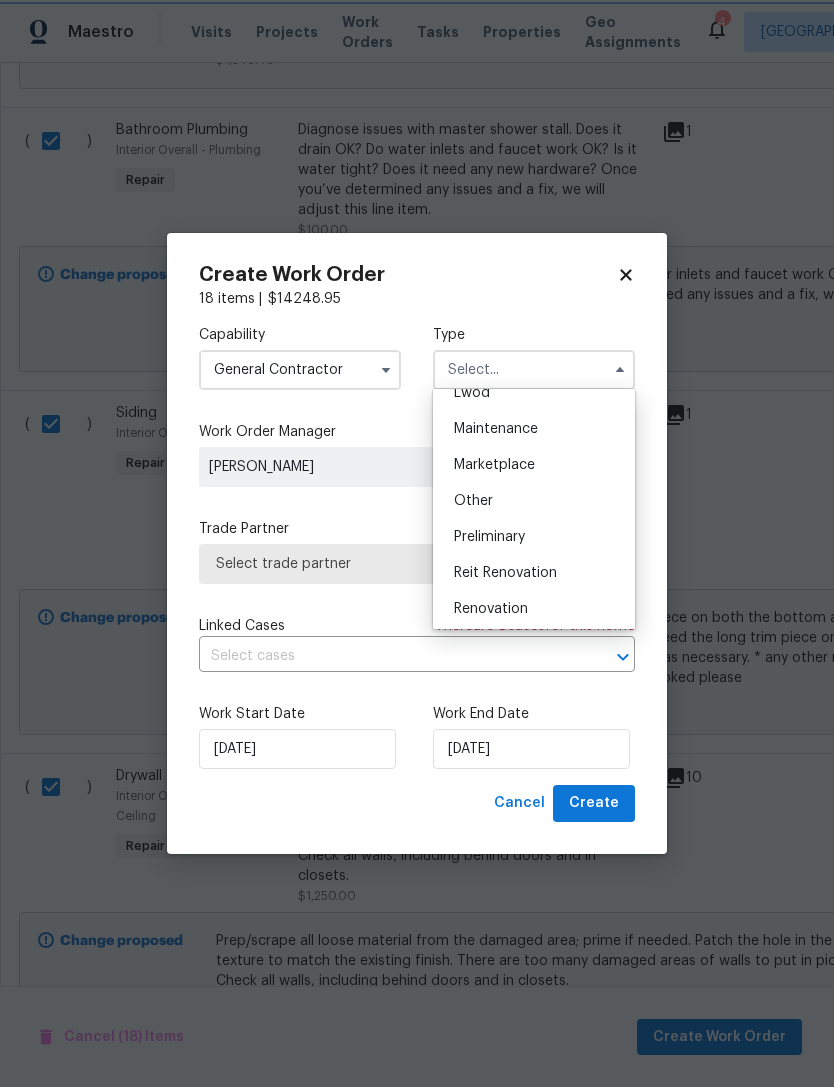 type on "Renovation" 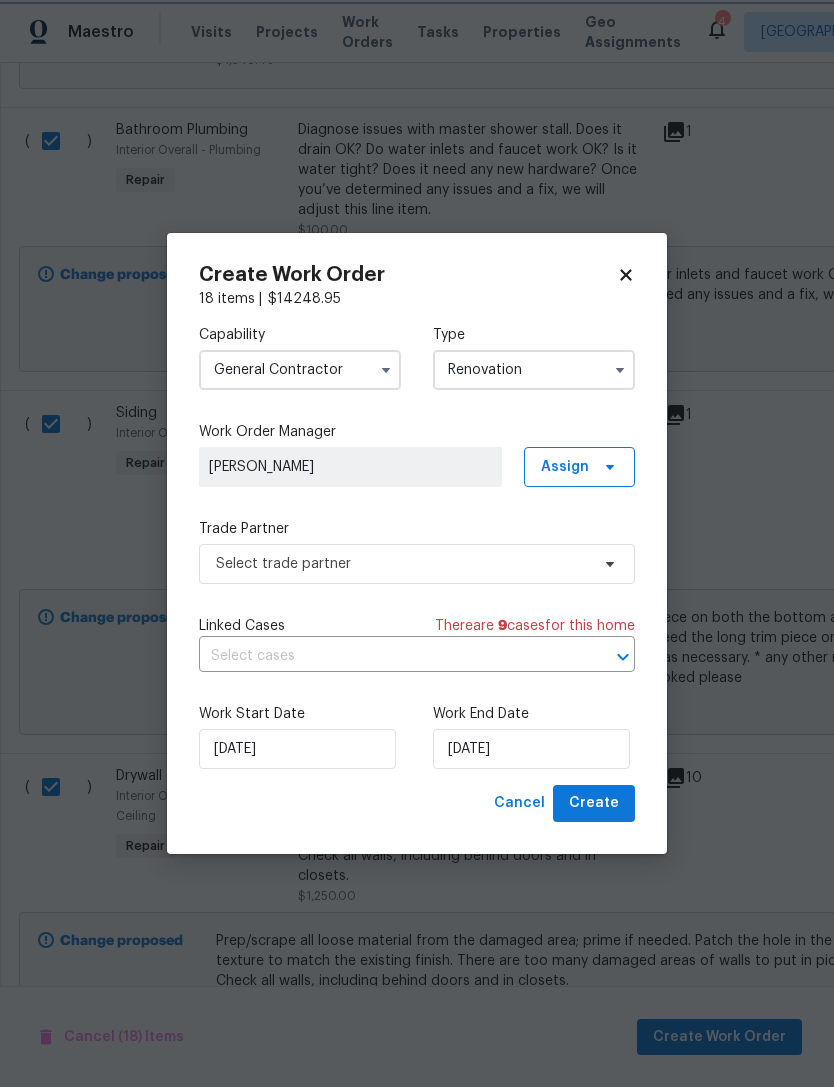 scroll 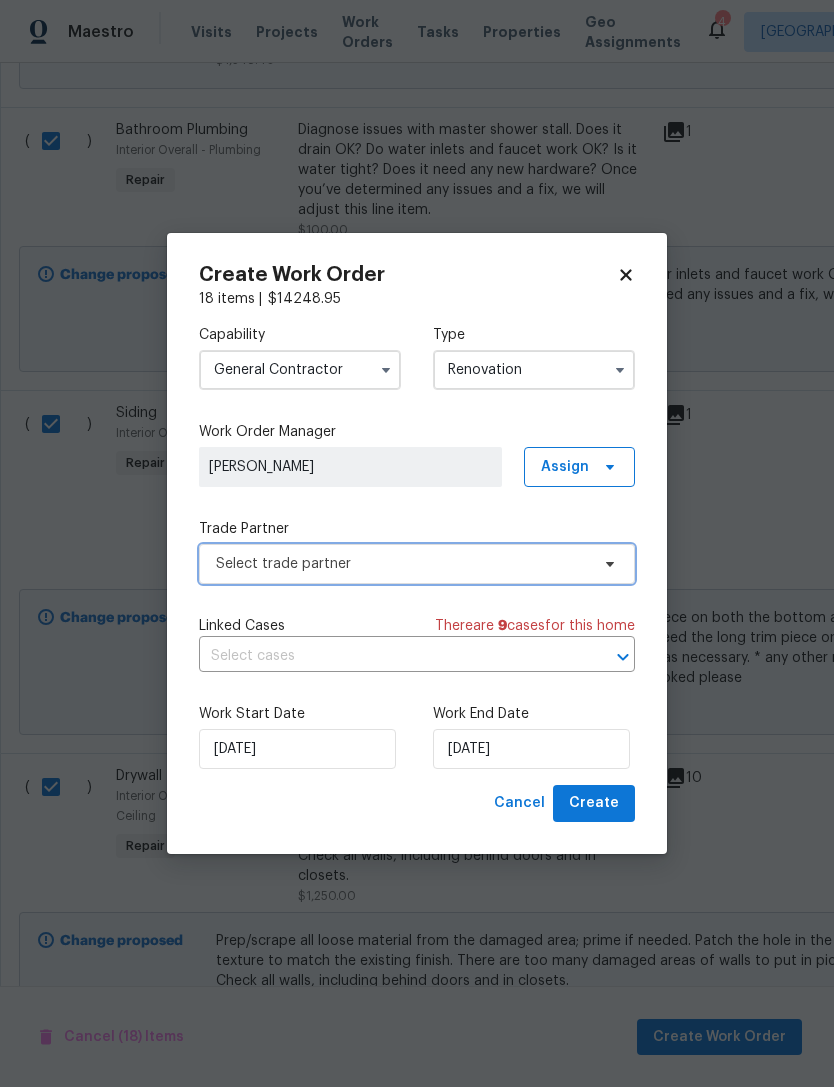 click on "Select trade partner" at bounding box center [417, 564] 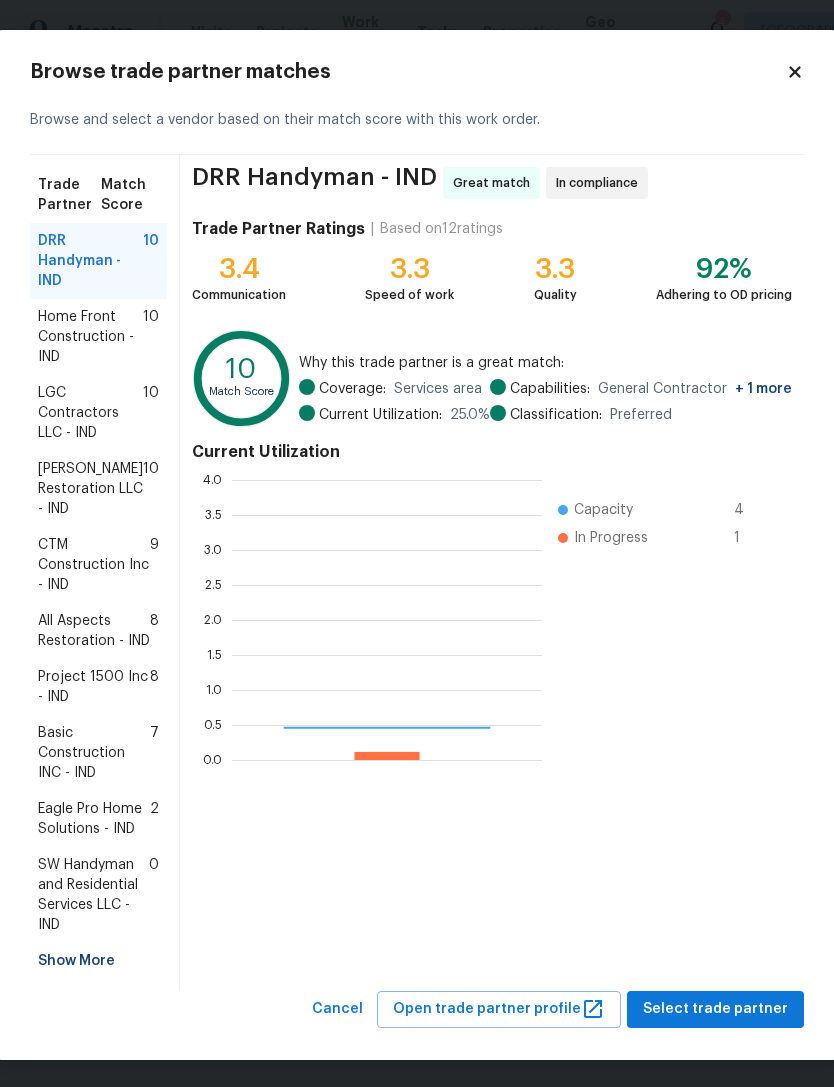 scroll, scrollTop: 2, scrollLeft: 2, axis: both 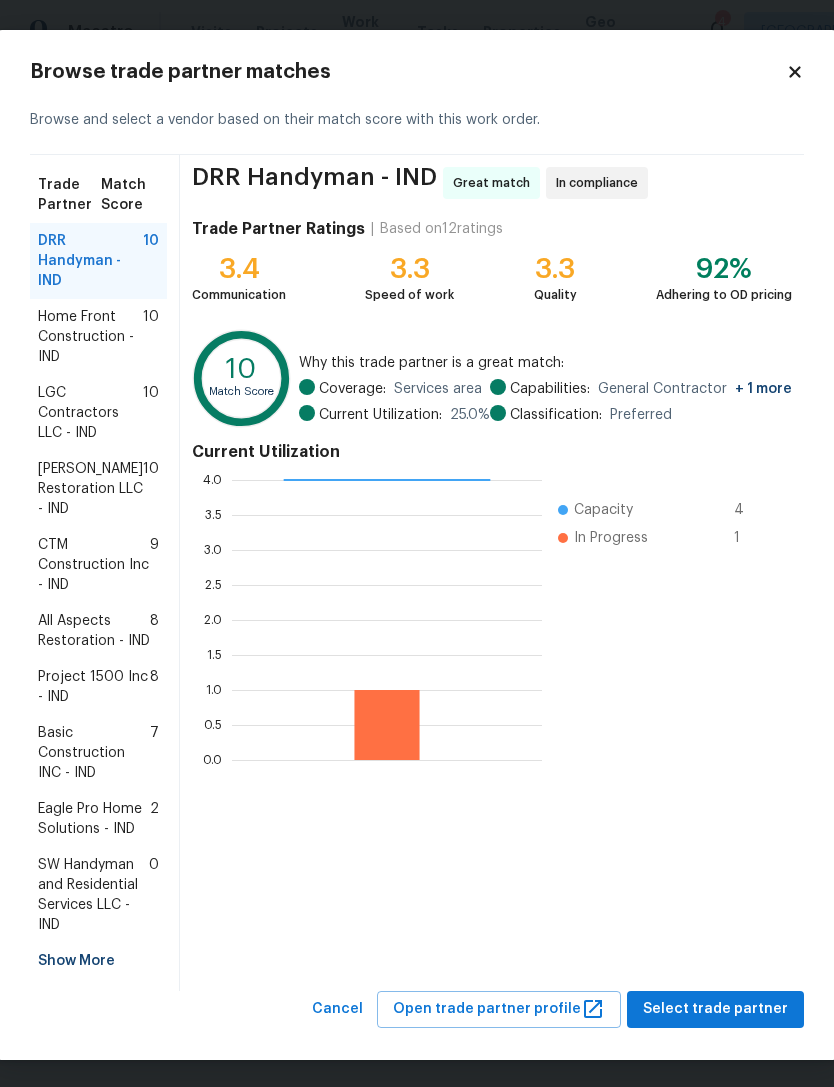 click on "DRR Handyman - IND" at bounding box center (90, 261) 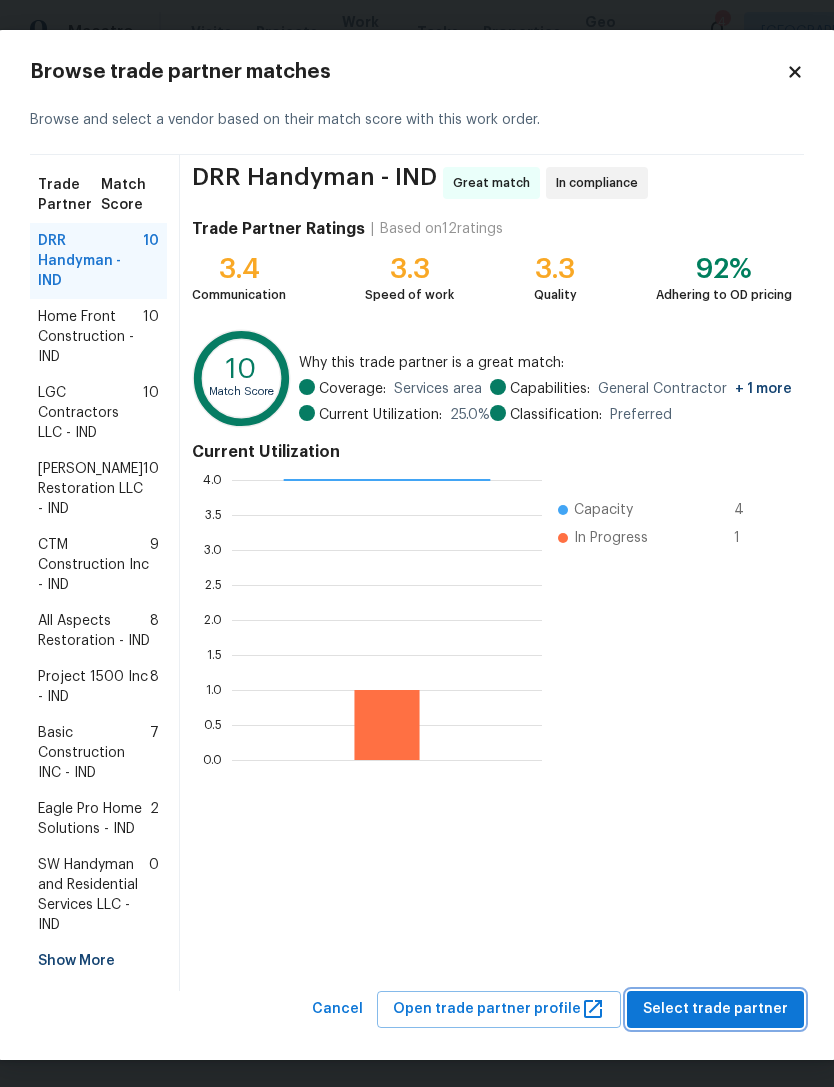 click on "Select trade partner" at bounding box center [715, 1009] 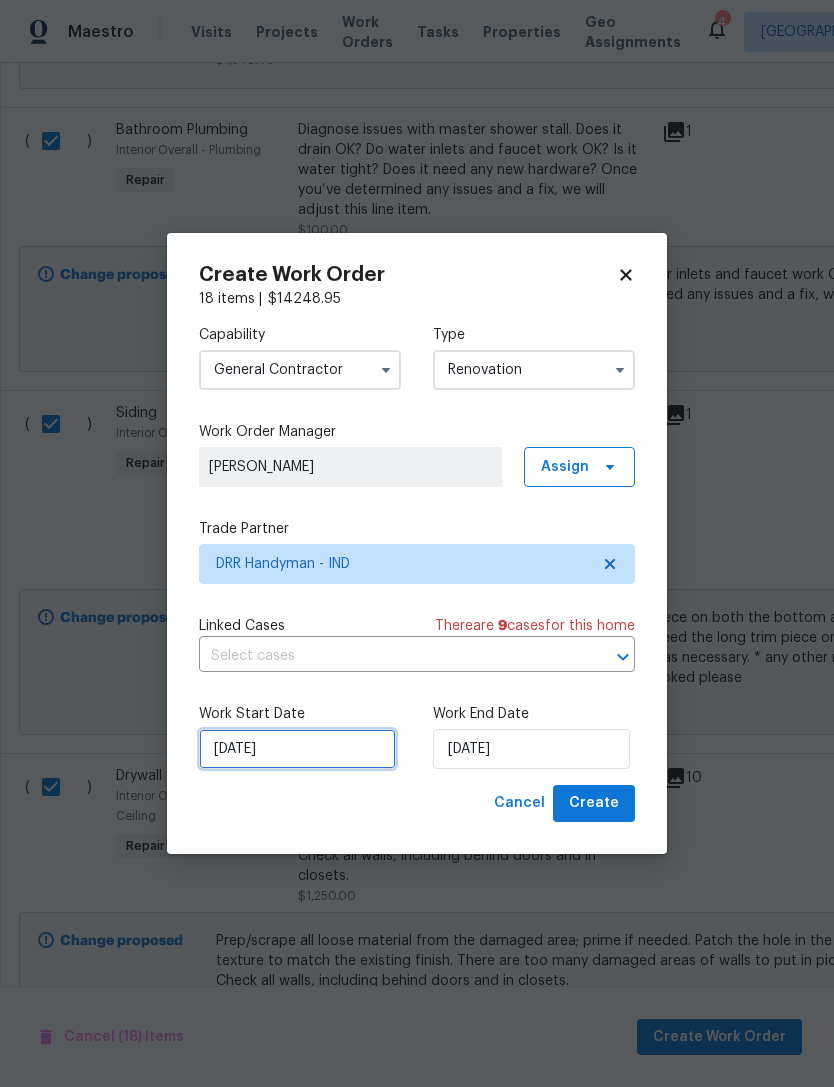 click on "[DATE]" at bounding box center (297, 749) 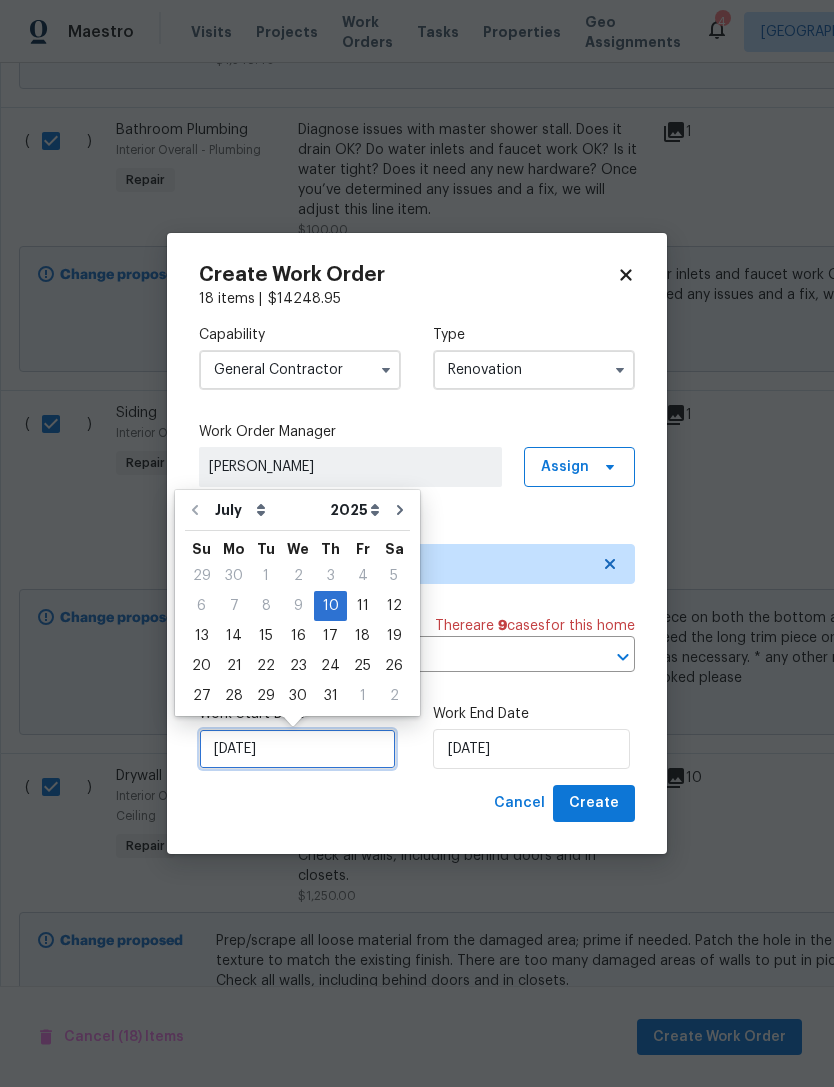 scroll, scrollTop: 37, scrollLeft: 0, axis: vertical 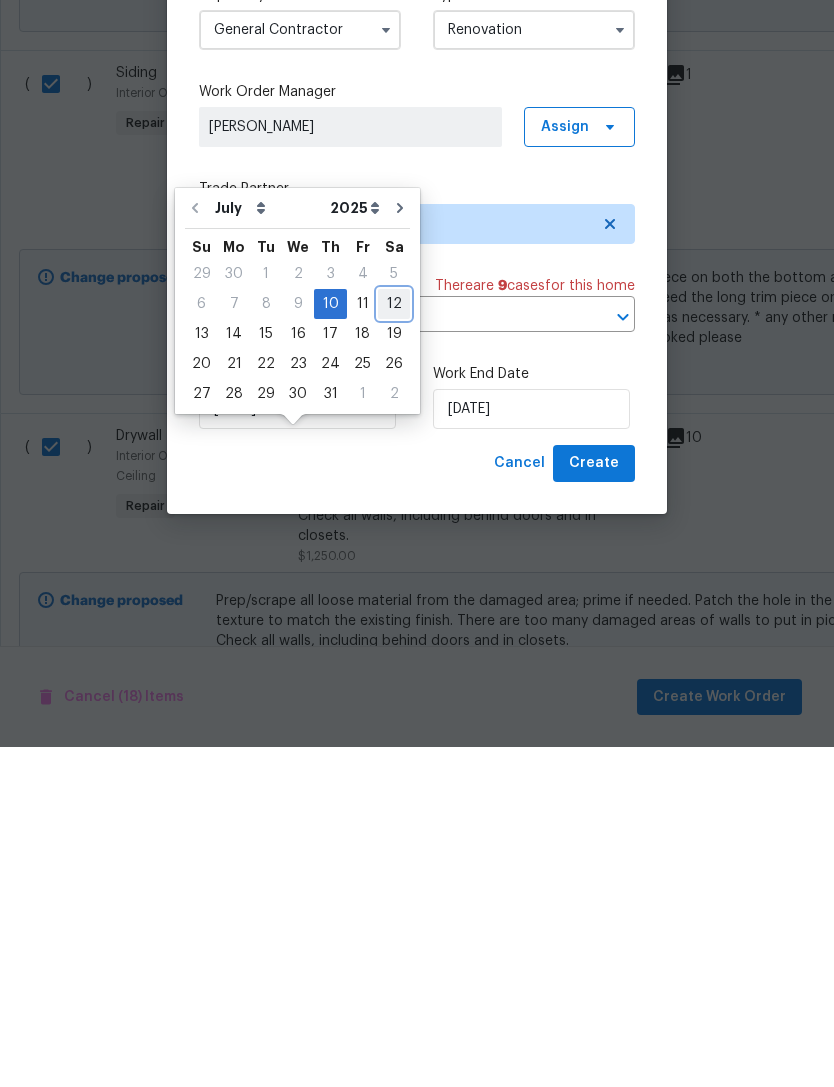 click on "12" at bounding box center (394, 644) 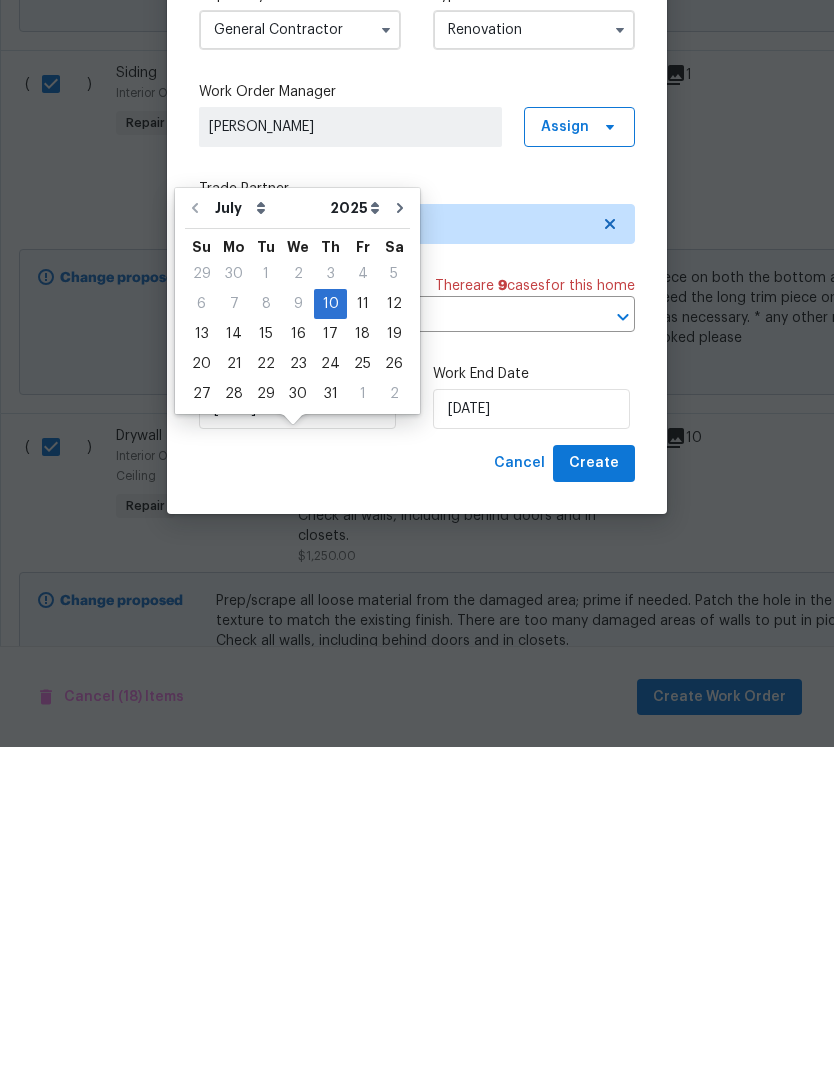 type on "[DATE]" 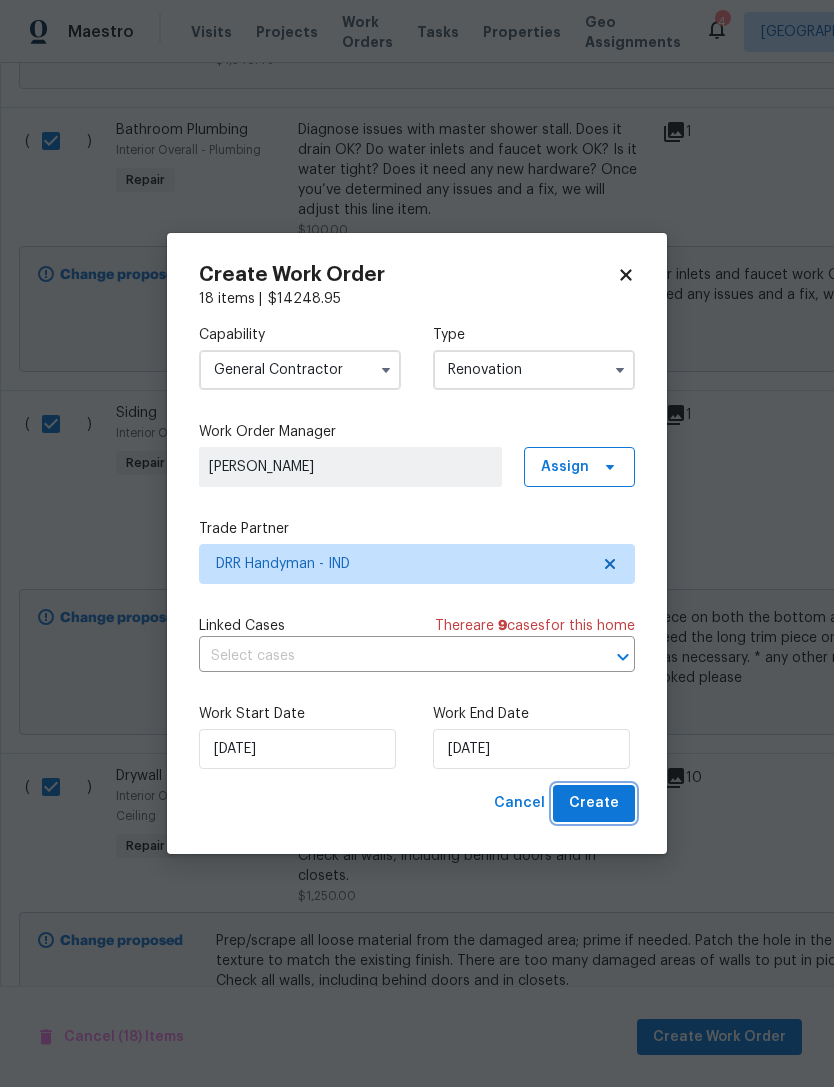 click on "Create" at bounding box center (594, 803) 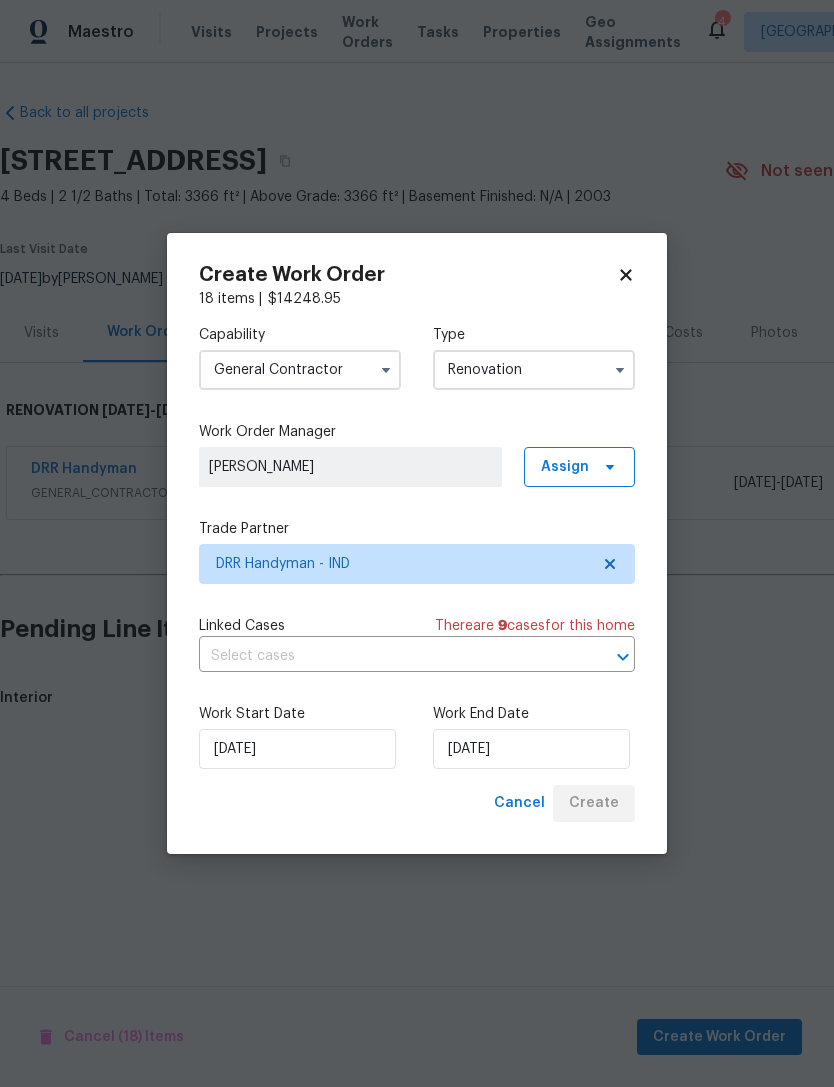 scroll, scrollTop: 0, scrollLeft: 0, axis: both 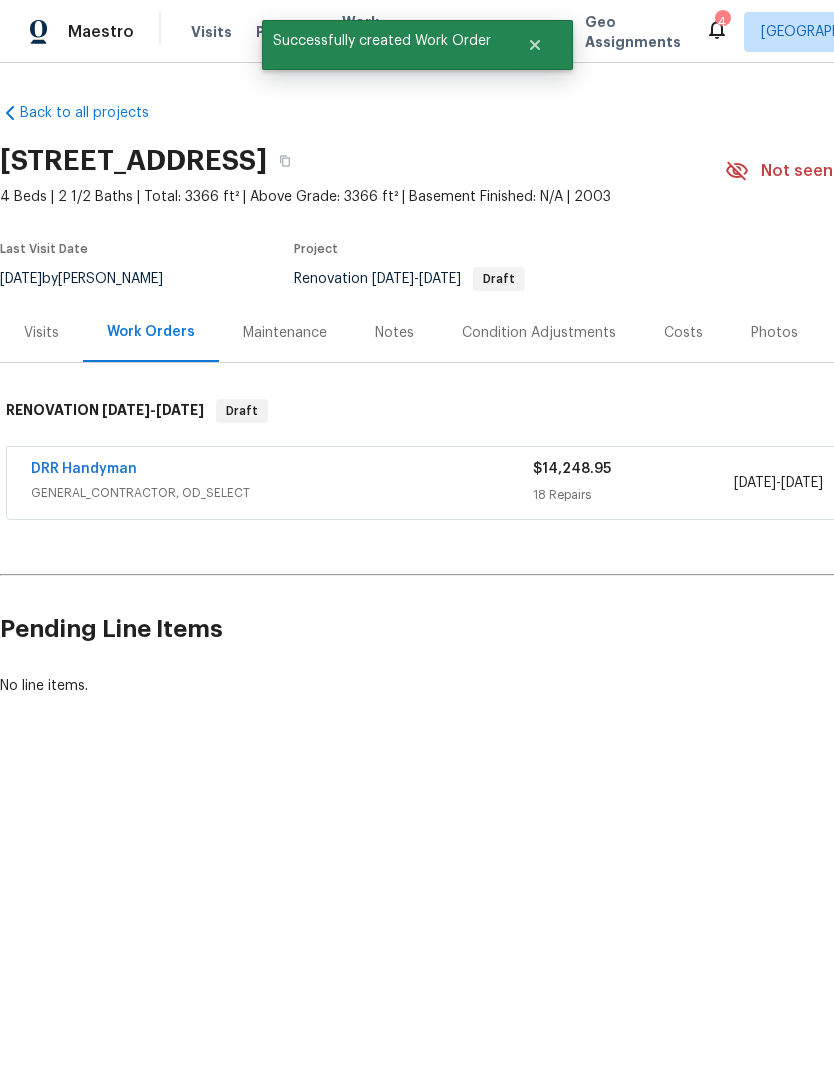 click on "Back to all projects 12355 Bearsdale Dr, Indianapolis, IN 46235 4 Beds | 2 1/2 Baths | Total: 3366 ft² | Above Grade: 3366 ft² | Basement Finished: N/A | 2003 Not seen today Mark Seen Actions Last Visit Date 7/10/2025  by  Dodd Drayer   Project Renovation   7/10/2025  -  7/12/2025 Draft Visits Work Orders Maintenance Notes Condition Adjustments Costs Photos Floor Plans Cases RENOVATION   7/10/25  -  7/12/25 Draft DRR Handyman GENERAL_CONTRACTOR, OD_SELECT $14,248.95 18 Repairs 7/12/2025  -  7/12/2025 Draft Pending Line Items Create Line Item No line items." at bounding box center (417, 447) 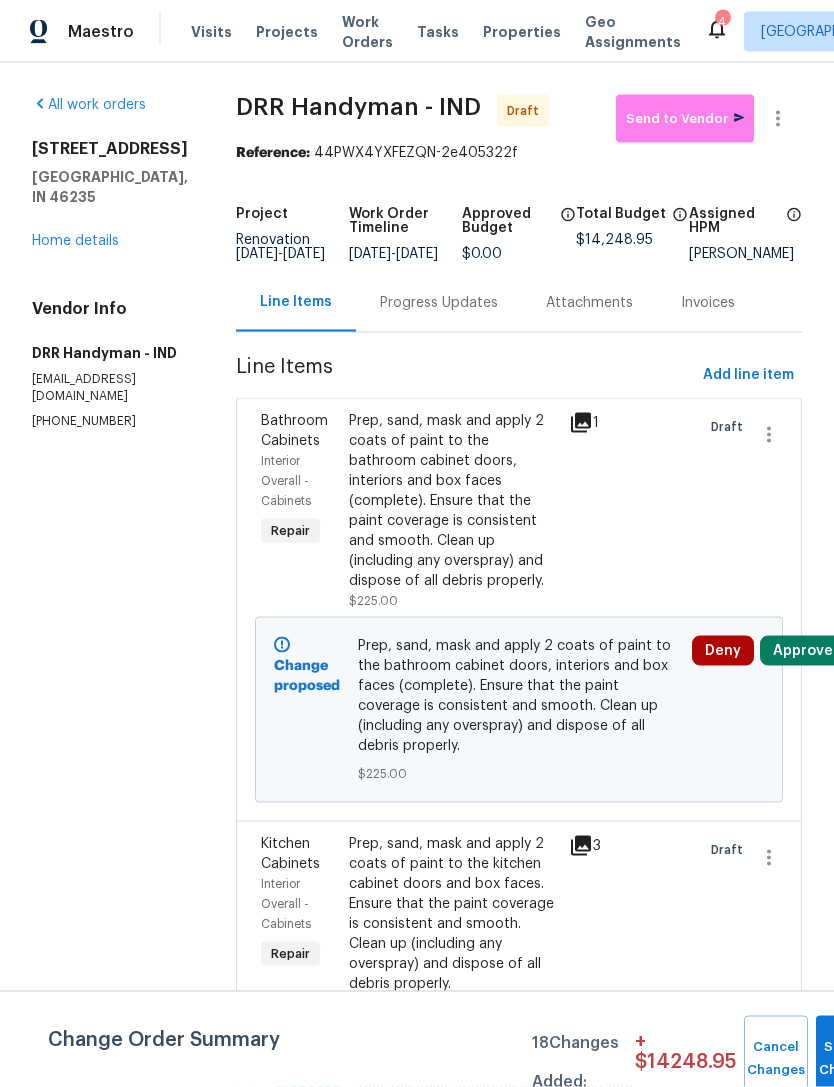 scroll, scrollTop: 64, scrollLeft: 0, axis: vertical 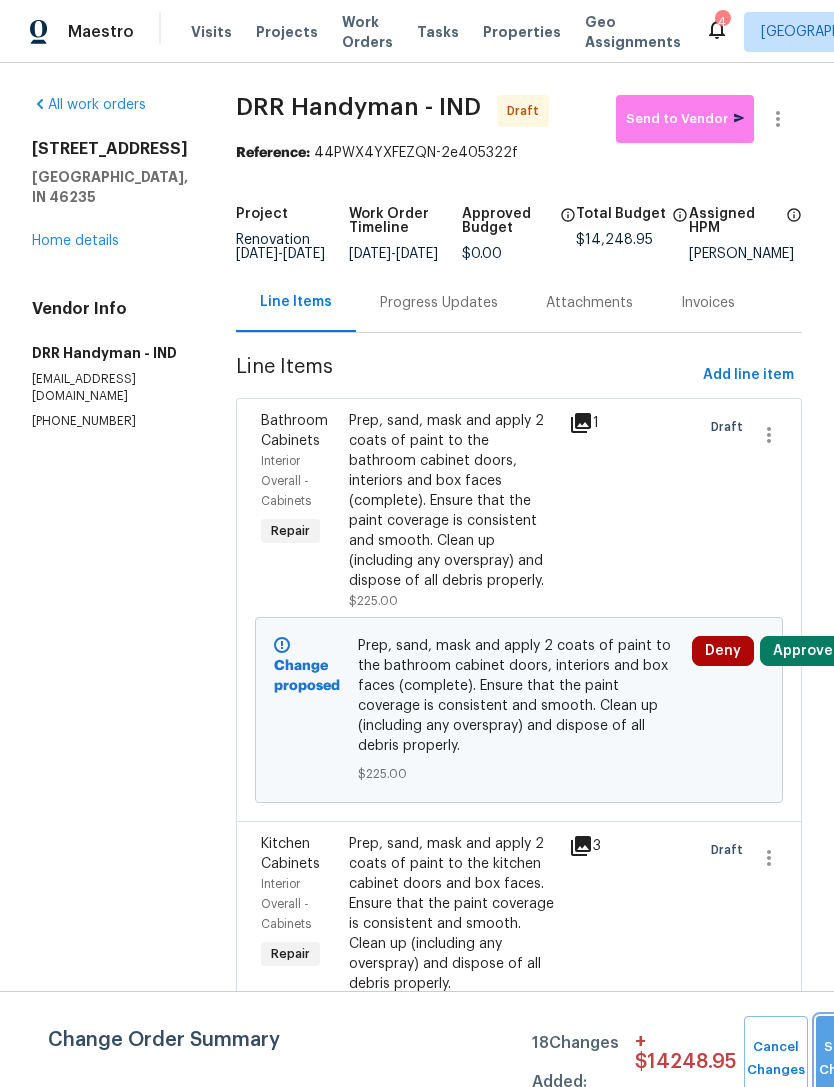 click on "Submit Changes" at bounding box center [848, 1059] 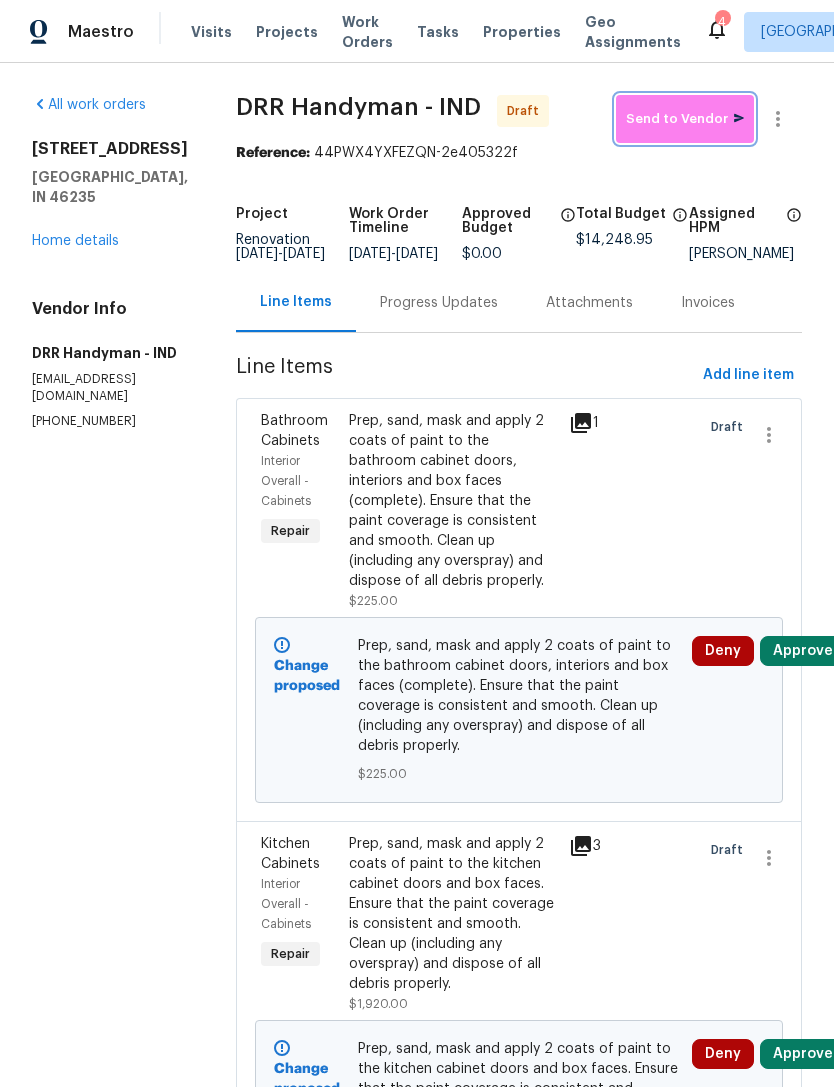 click on "Send to Vendor" at bounding box center (685, 119) 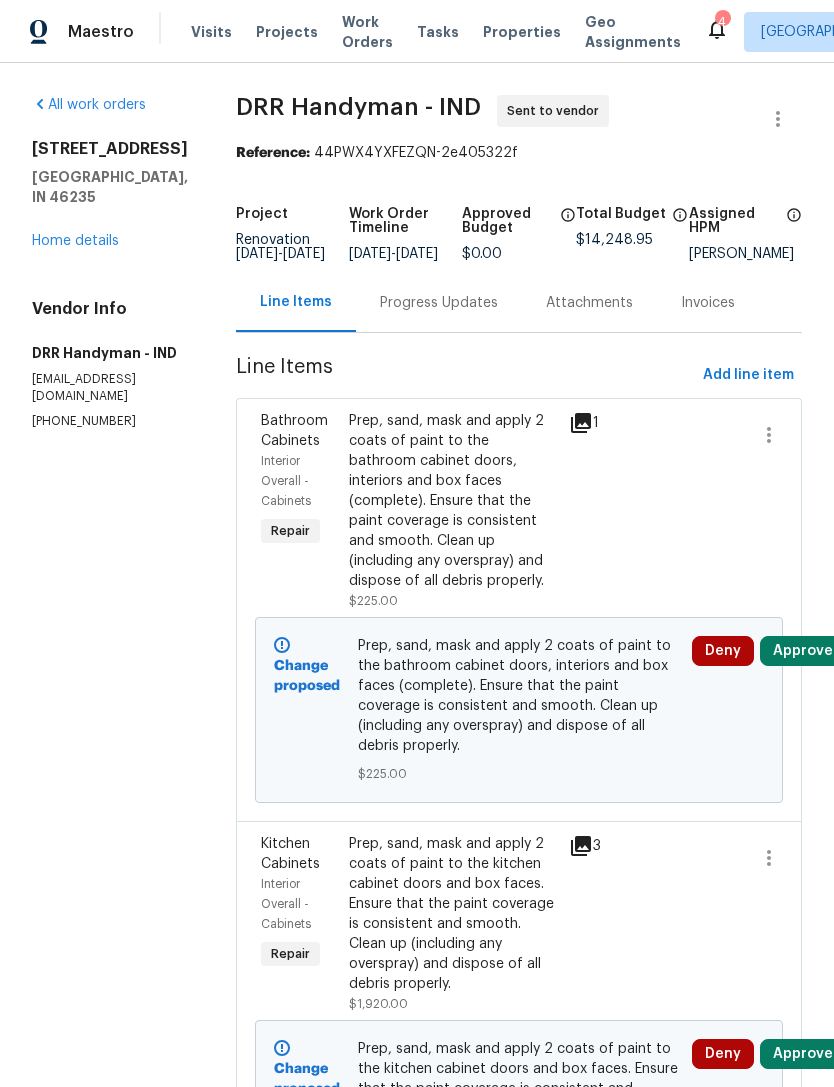 scroll, scrollTop: 0, scrollLeft: 0, axis: both 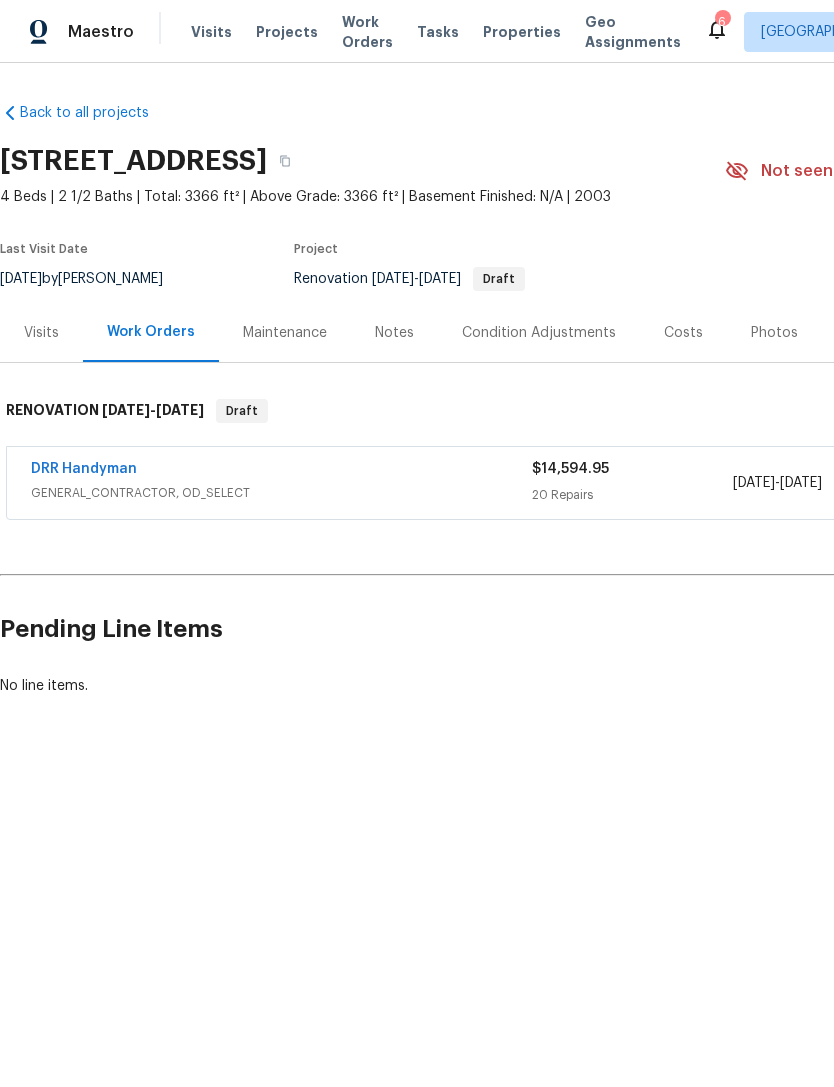 click on "DRR Handyman" at bounding box center [84, 469] 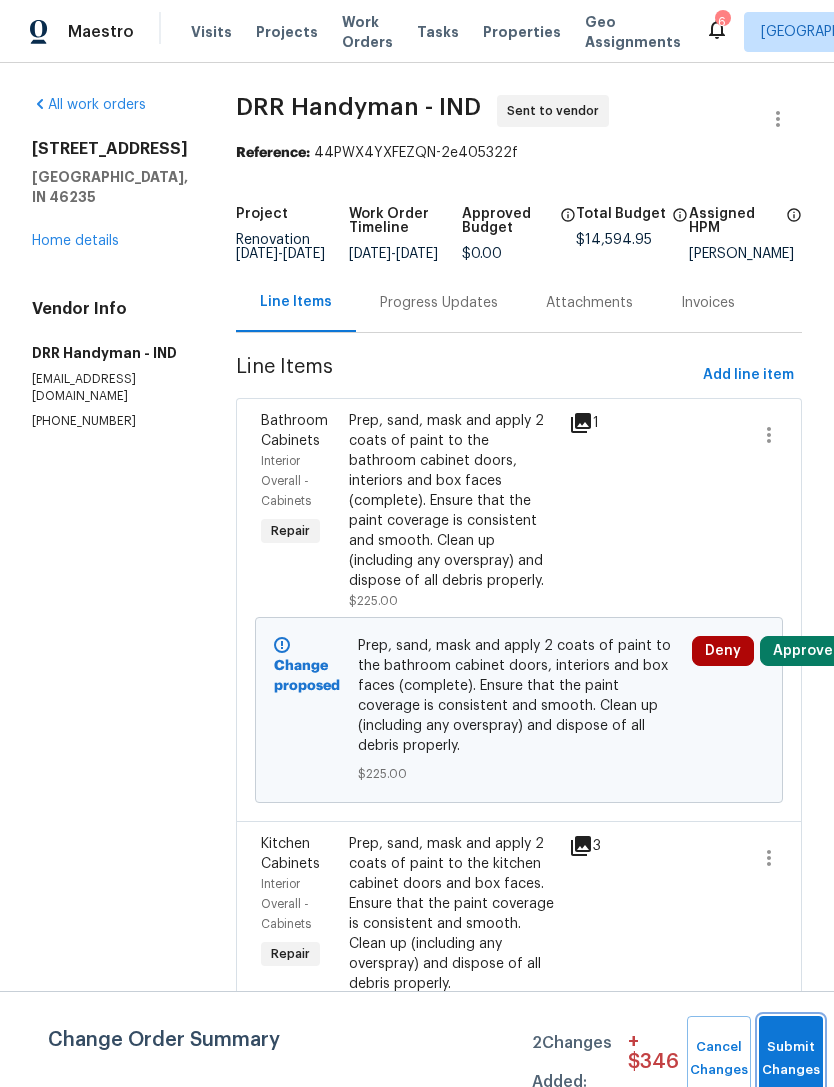 click on "Submit Changes" at bounding box center (791, 1059) 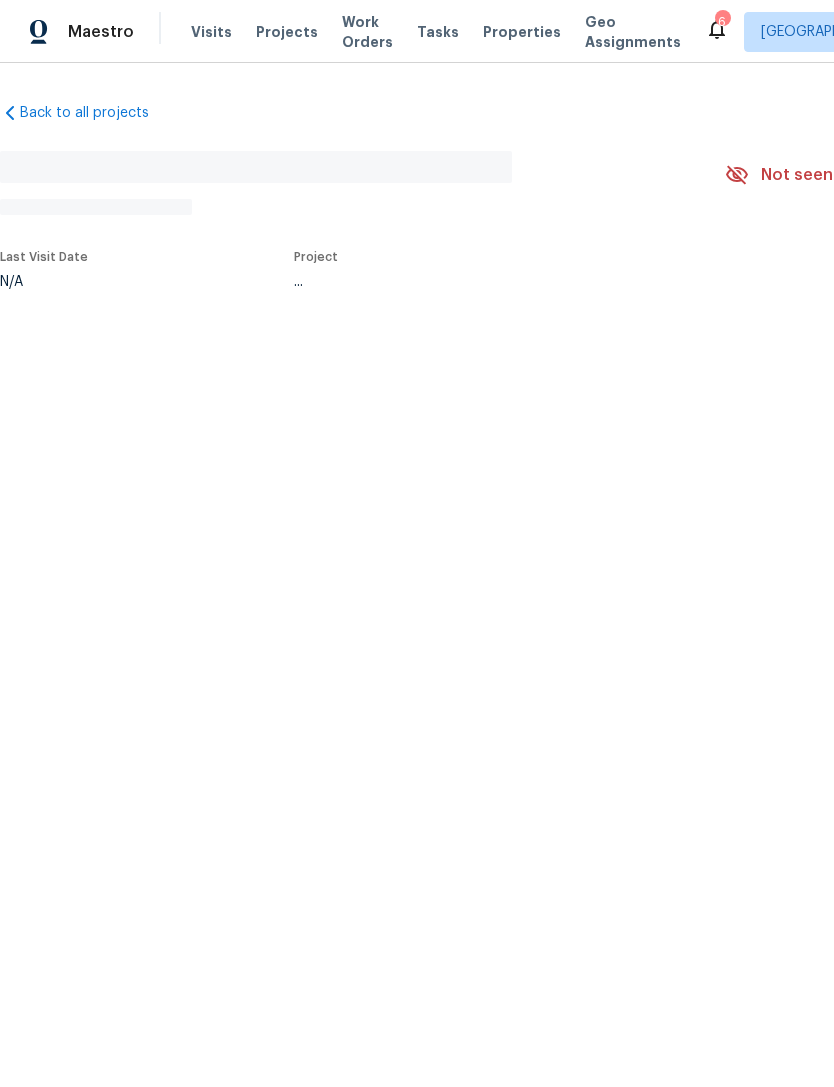 scroll, scrollTop: 0, scrollLeft: 0, axis: both 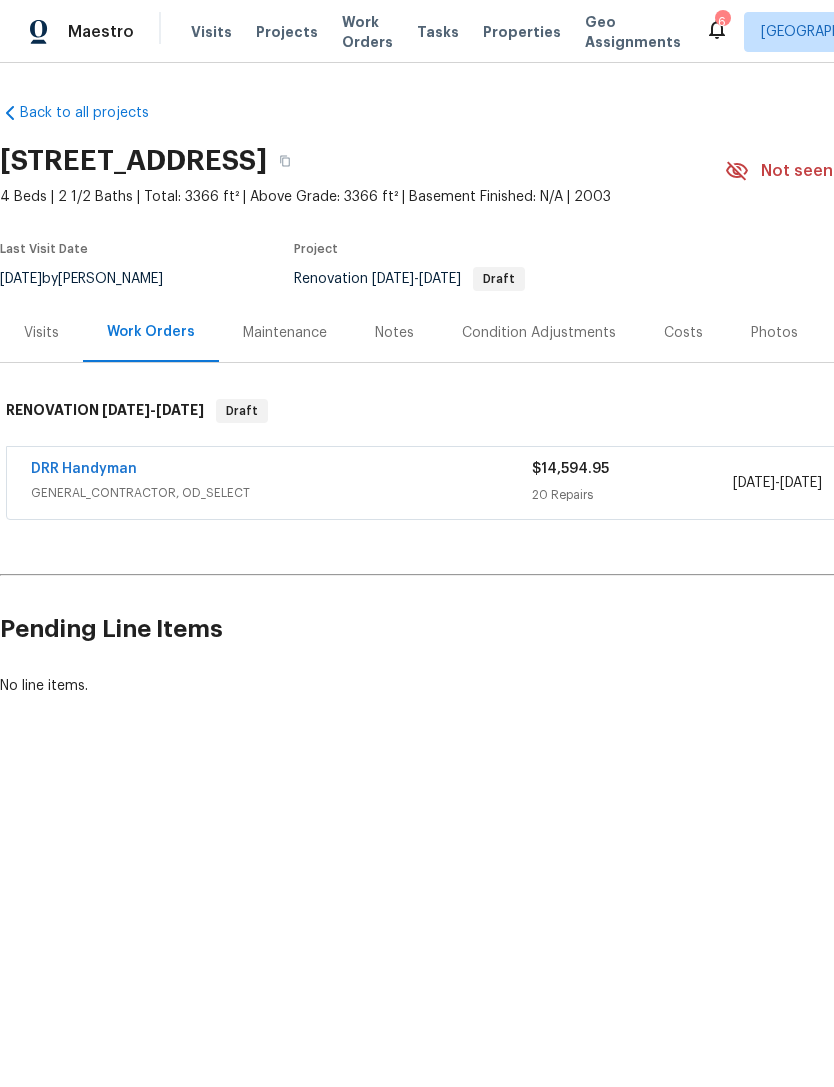 click on "DRR Handyman" at bounding box center [84, 469] 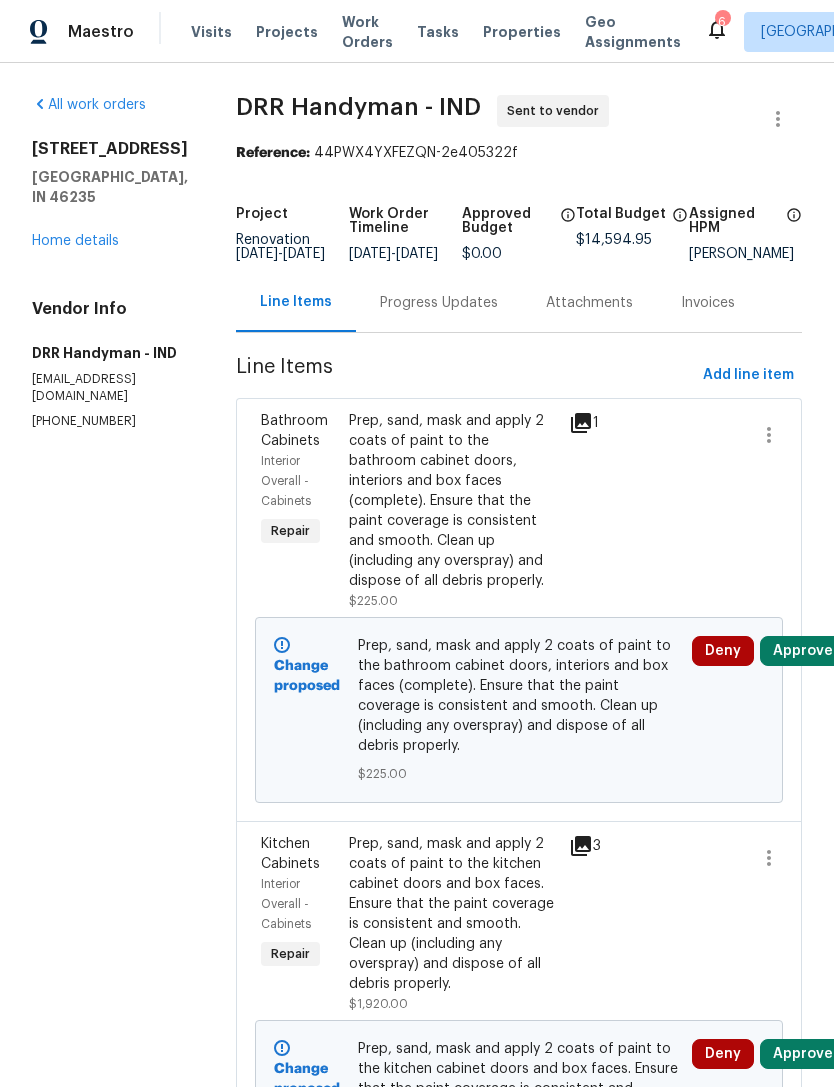 click on "Progress Updates" at bounding box center [439, 303] 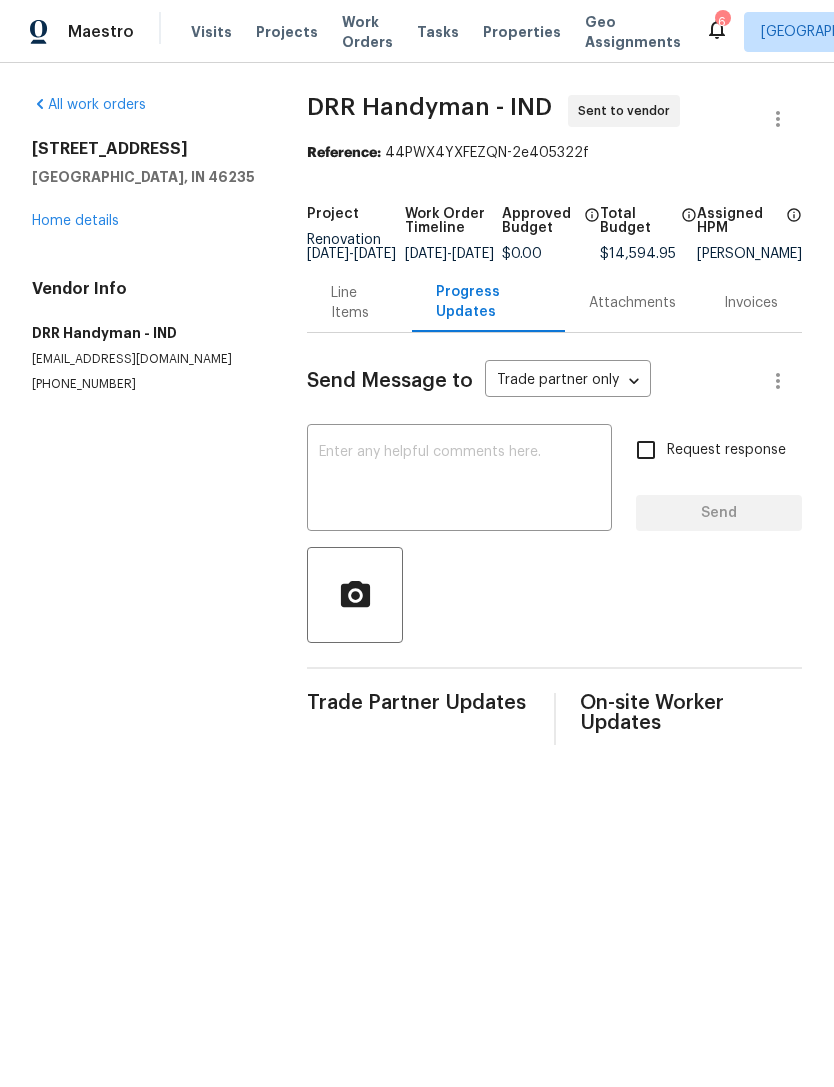 click at bounding box center (459, 480) 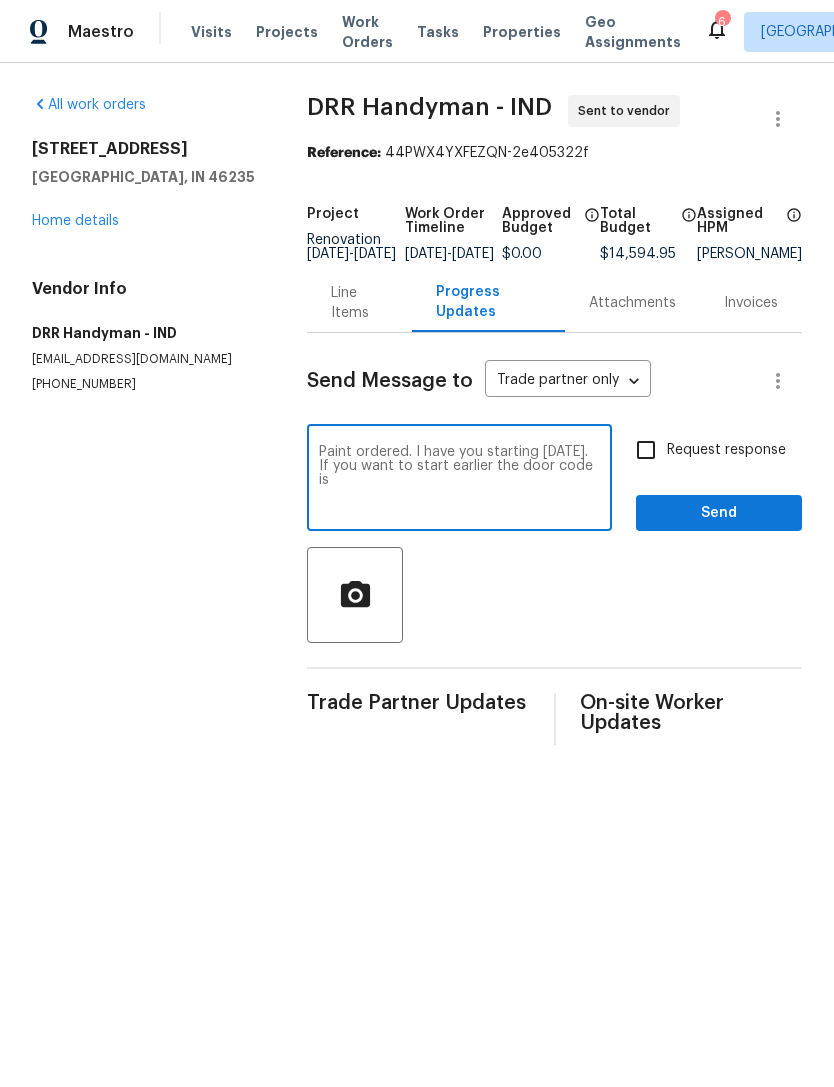 type on "Paint ordered. I have you starting [DATE]. If you want to start earlier the door code is" 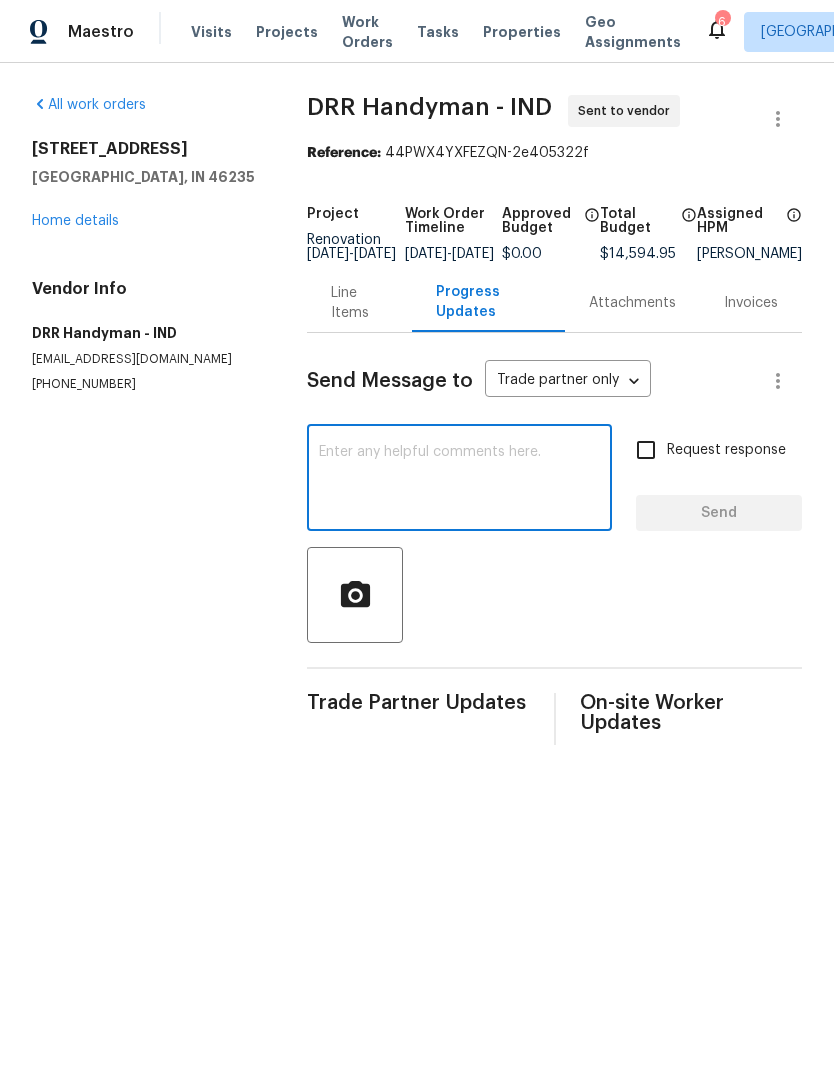 click 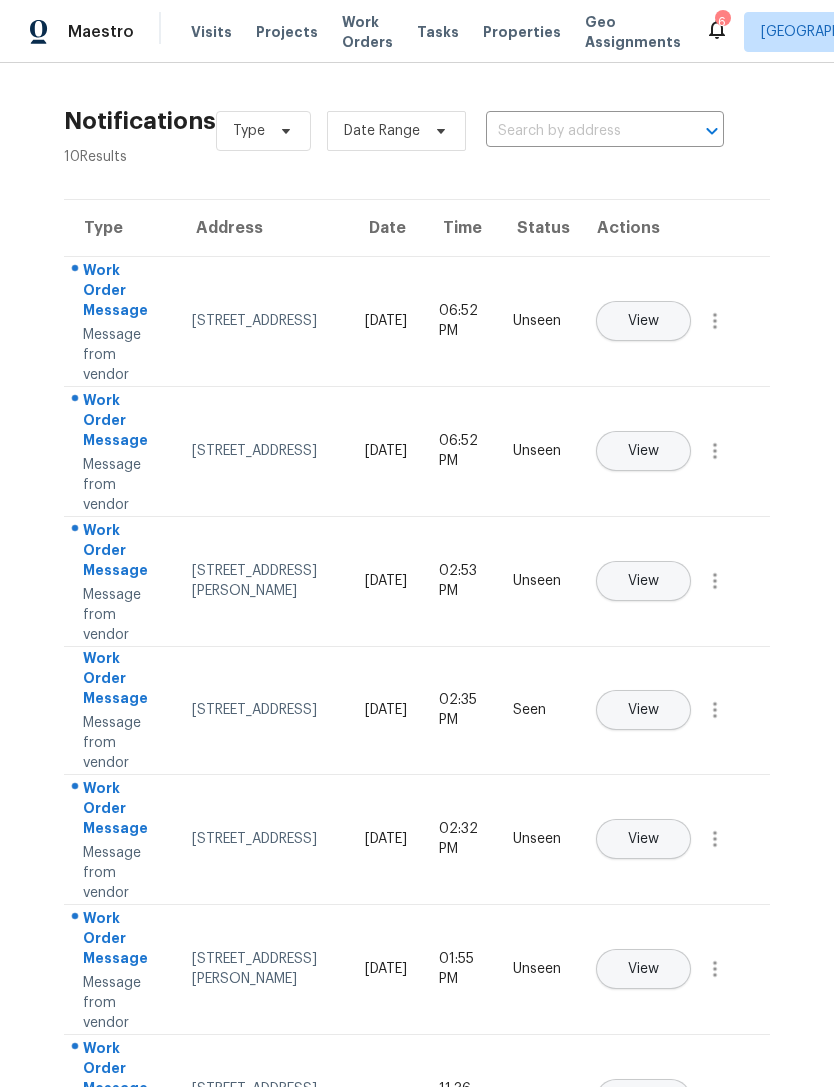 click on "View" at bounding box center (643, 321) 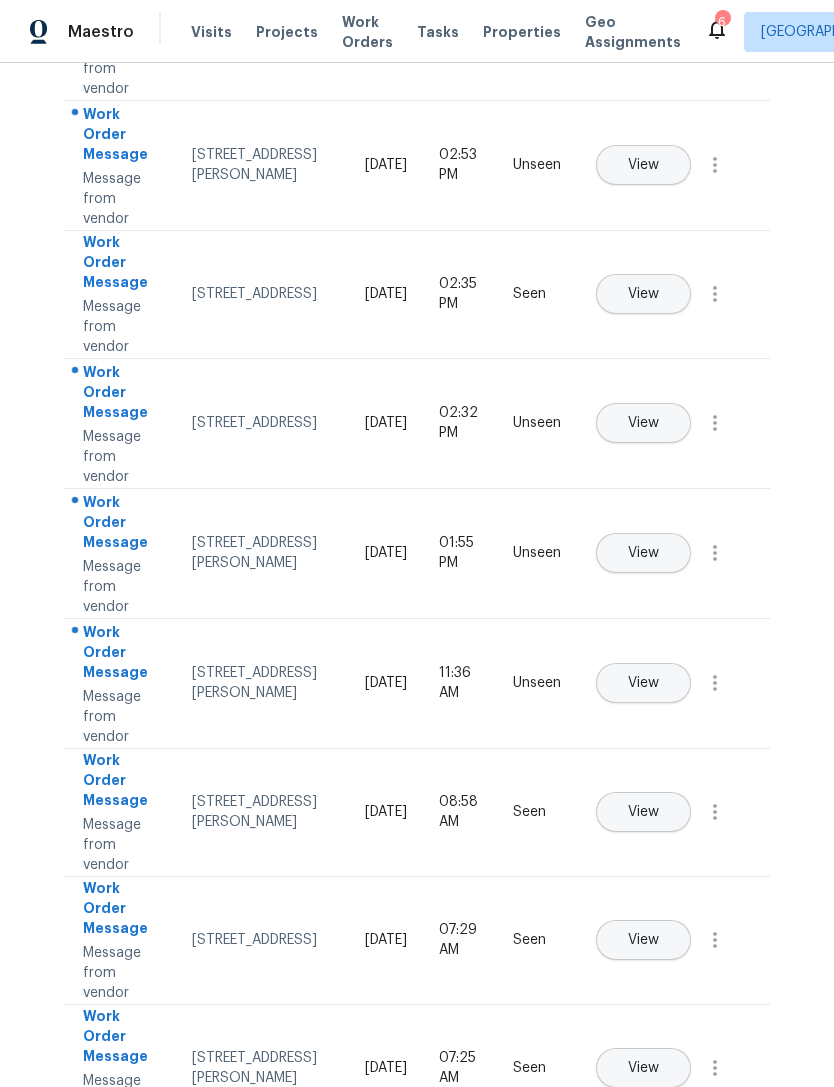 scroll, scrollTop: 414, scrollLeft: 0, axis: vertical 